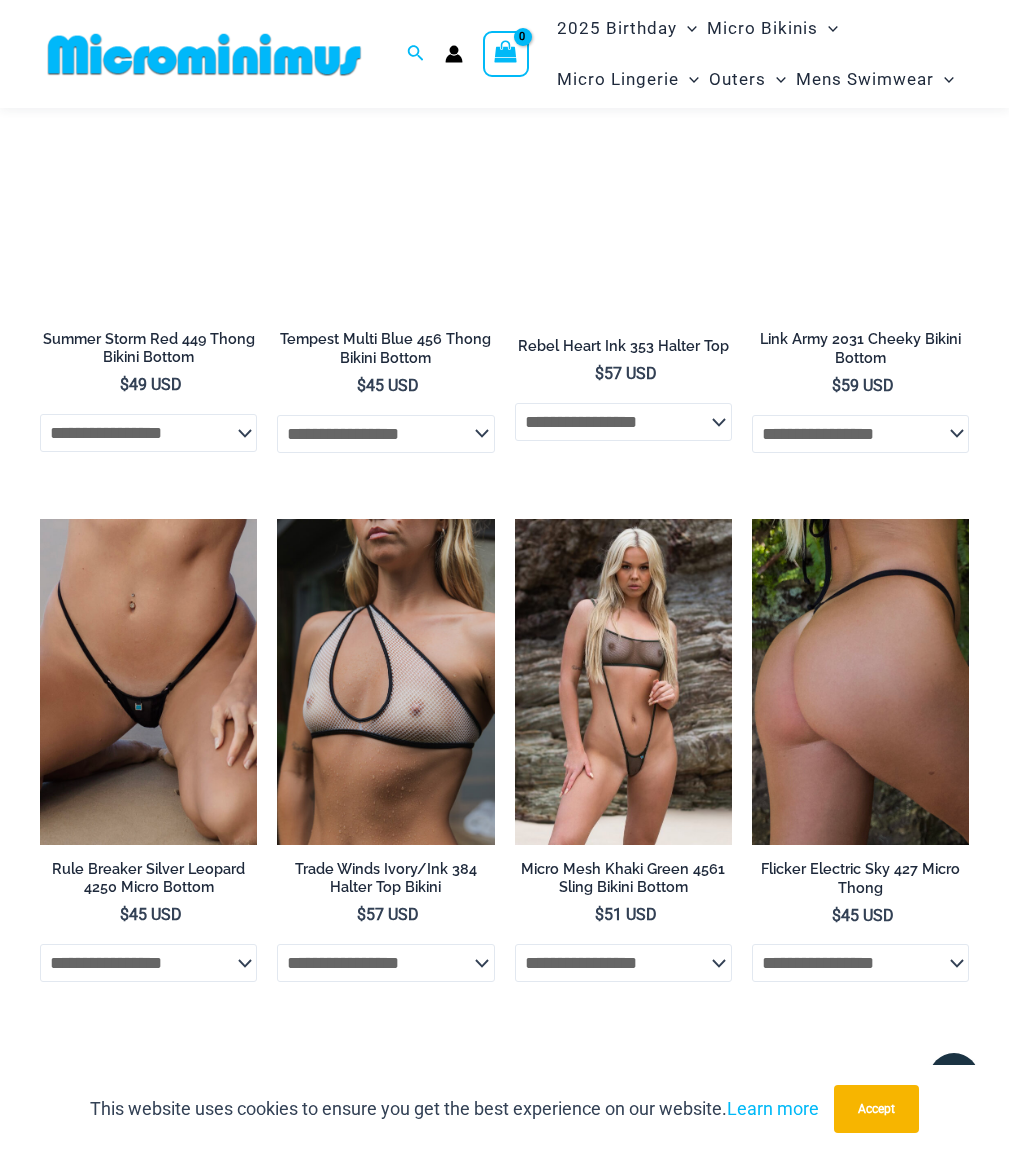 scroll, scrollTop: 4781, scrollLeft: 0, axis: vertical 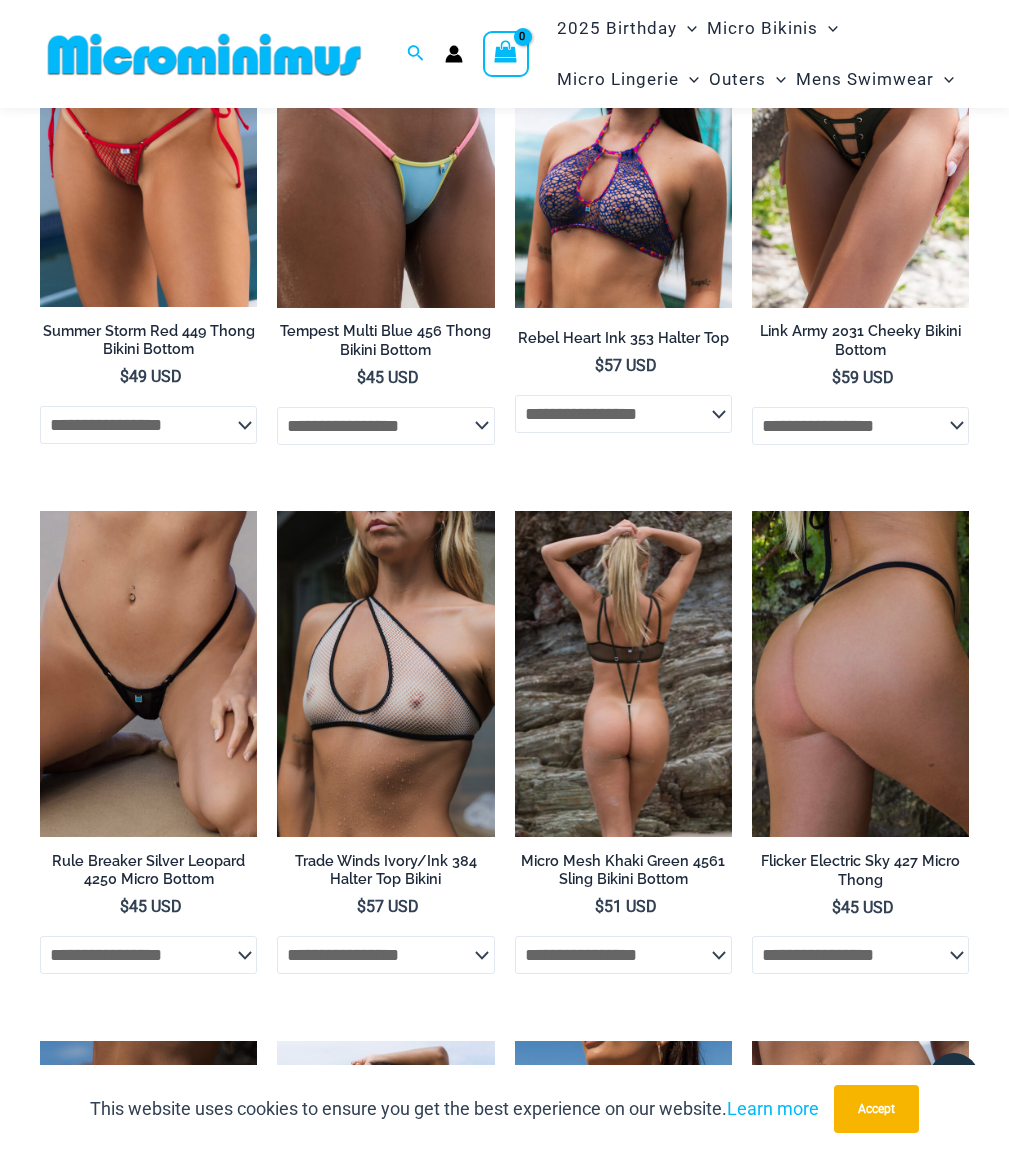 click at bounding box center (623, 674) 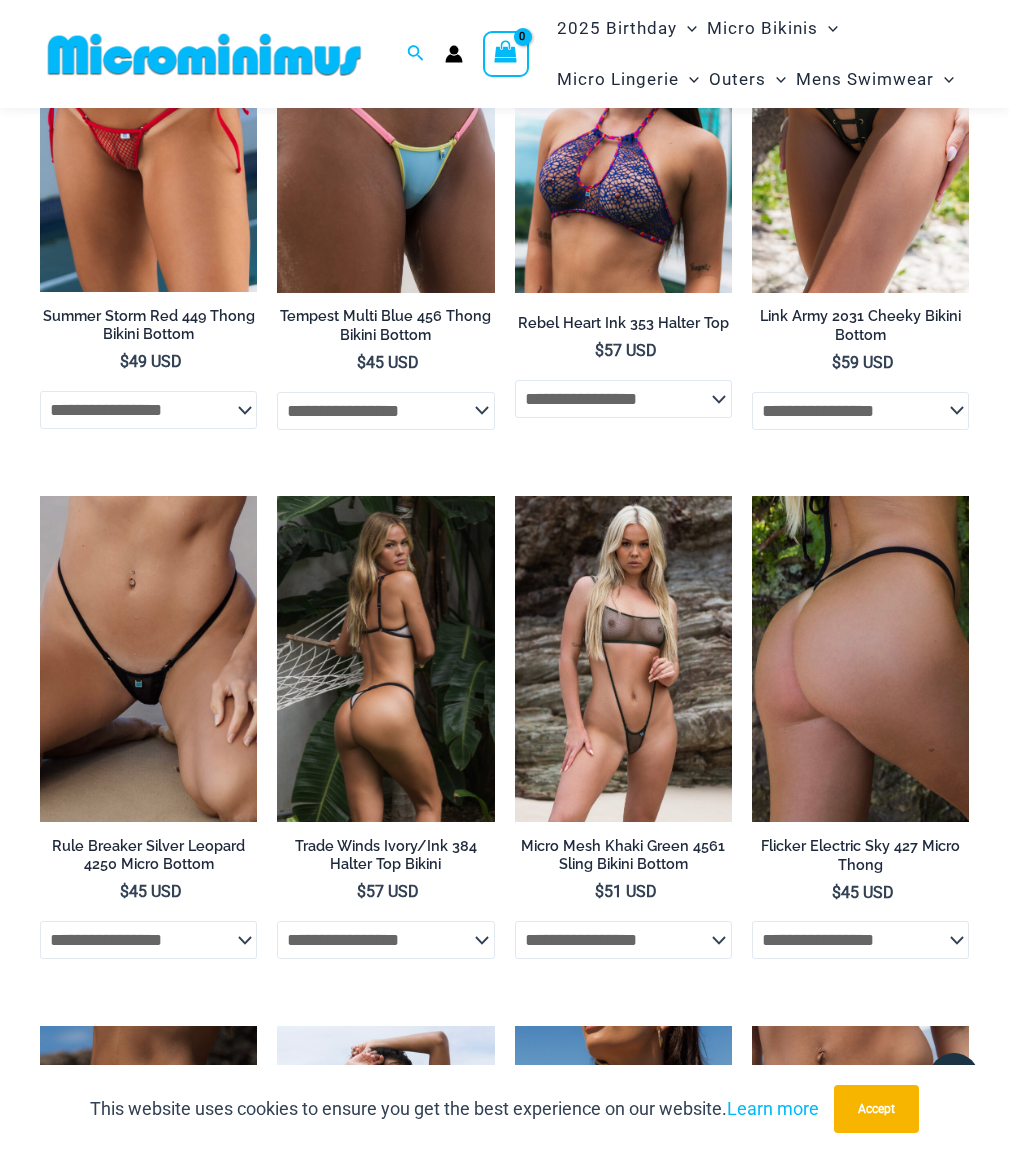 click at bounding box center (385, 659) 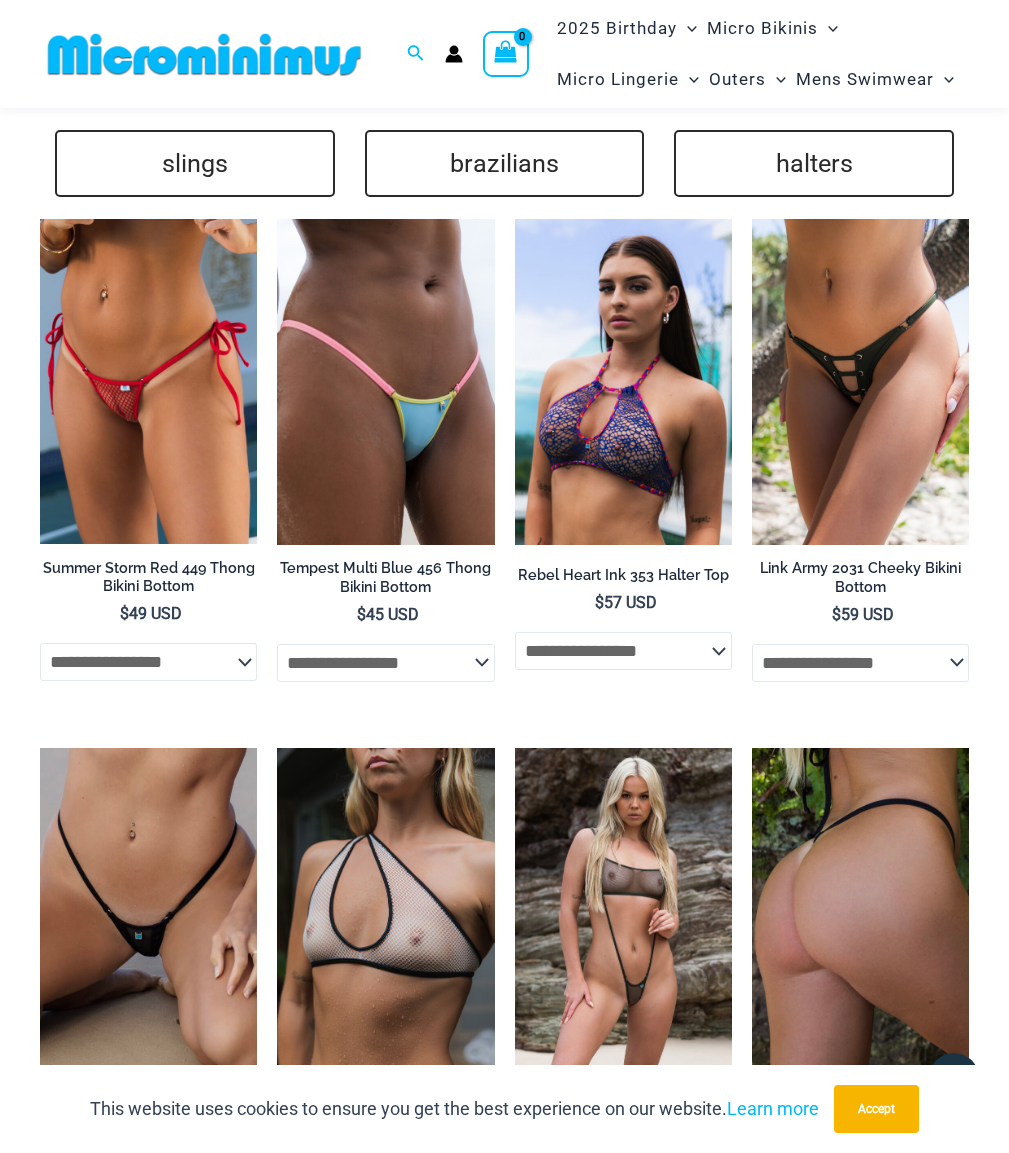 scroll, scrollTop: 4511, scrollLeft: 0, axis: vertical 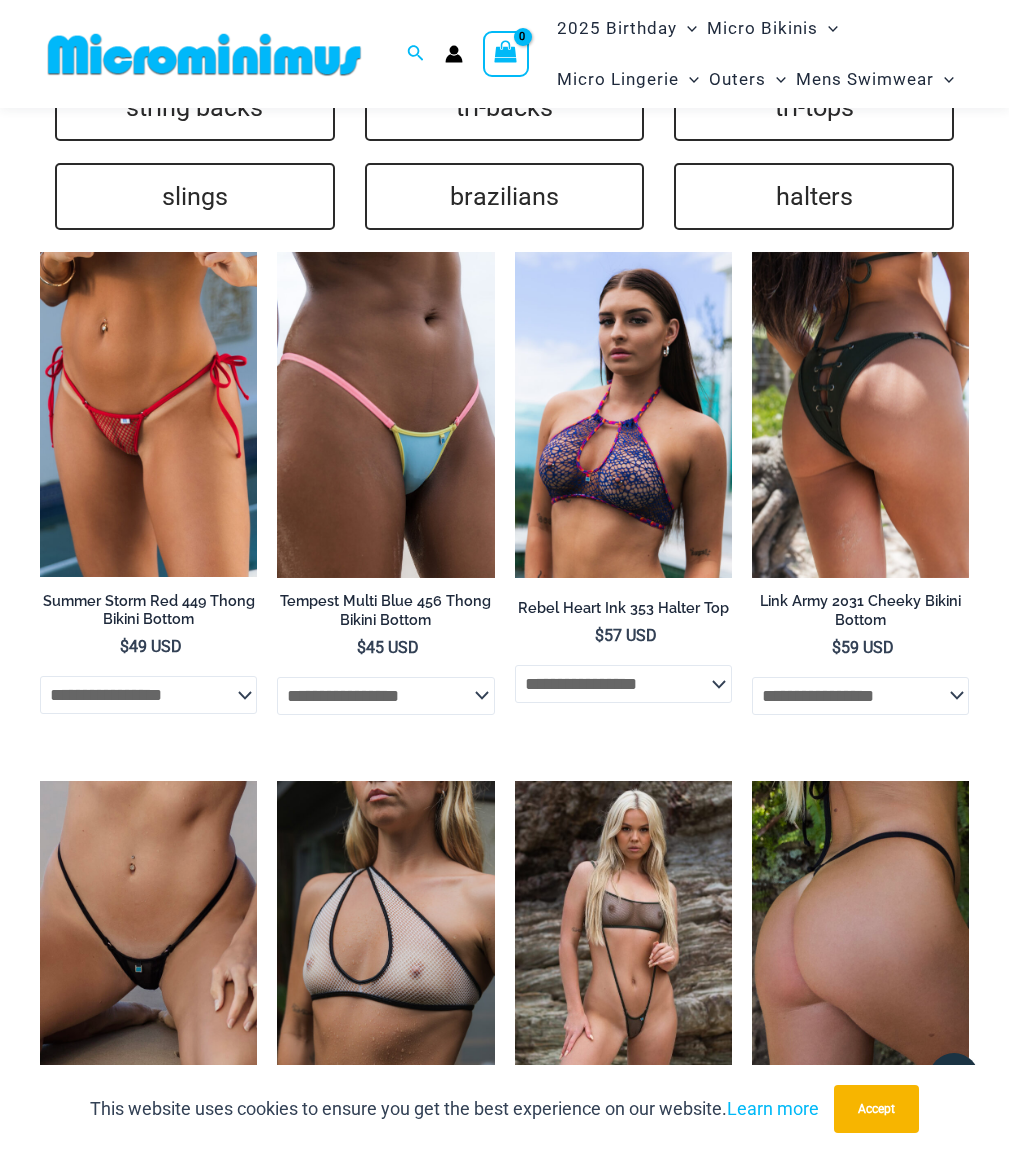click at bounding box center (860, 415) 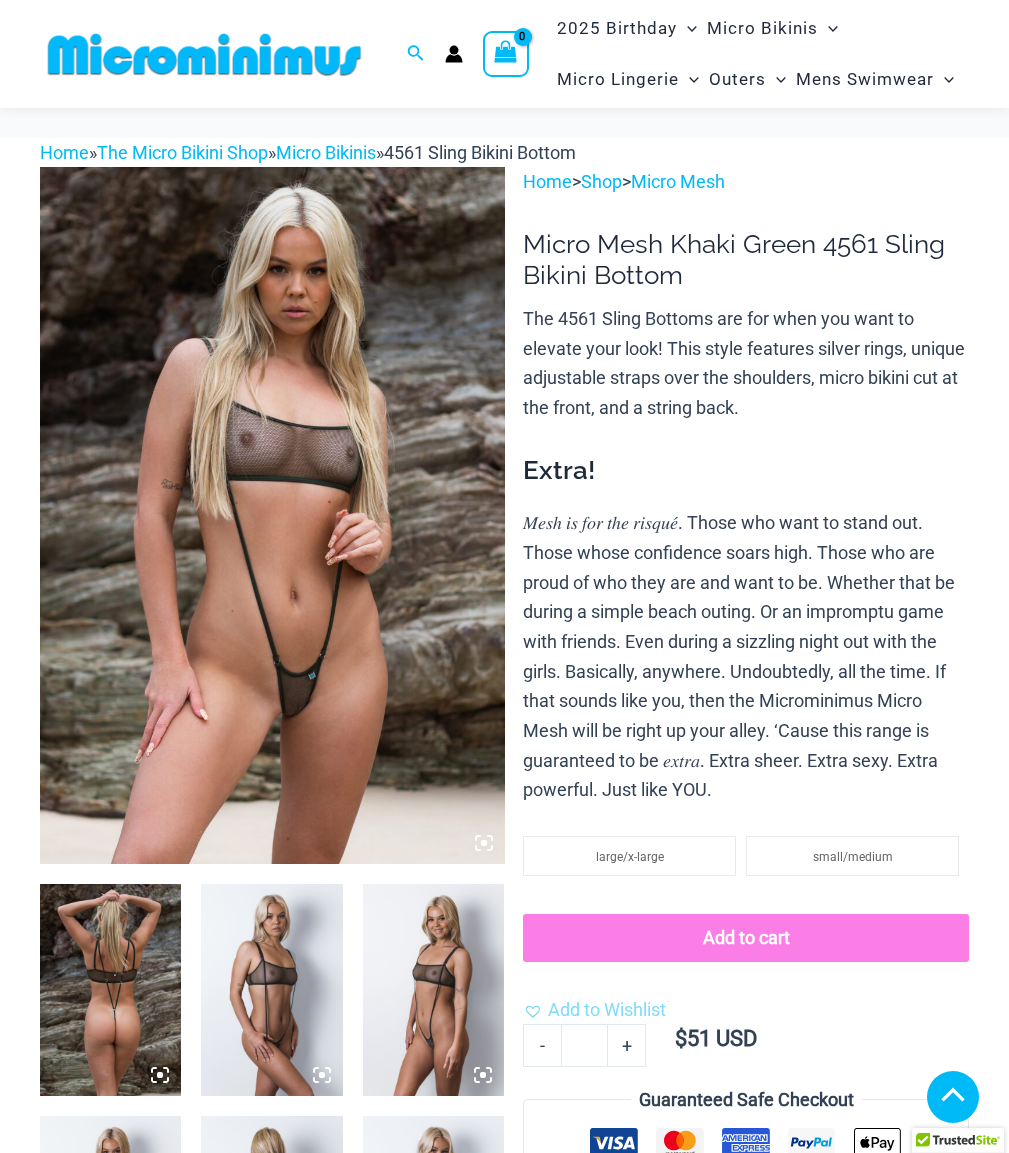 scroll, scrollTop: 800, scrollLeft: 0, axis: vertical 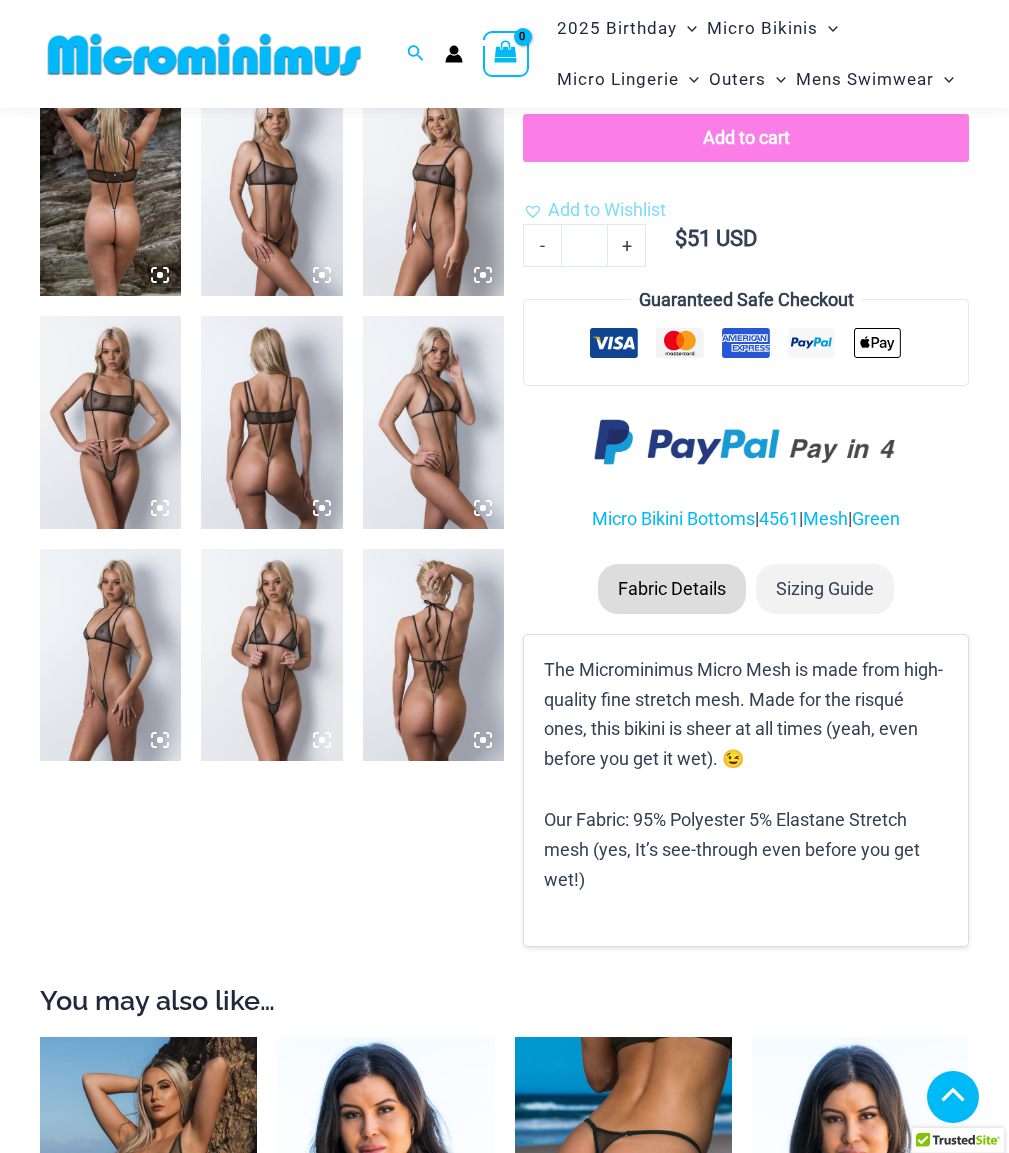 click 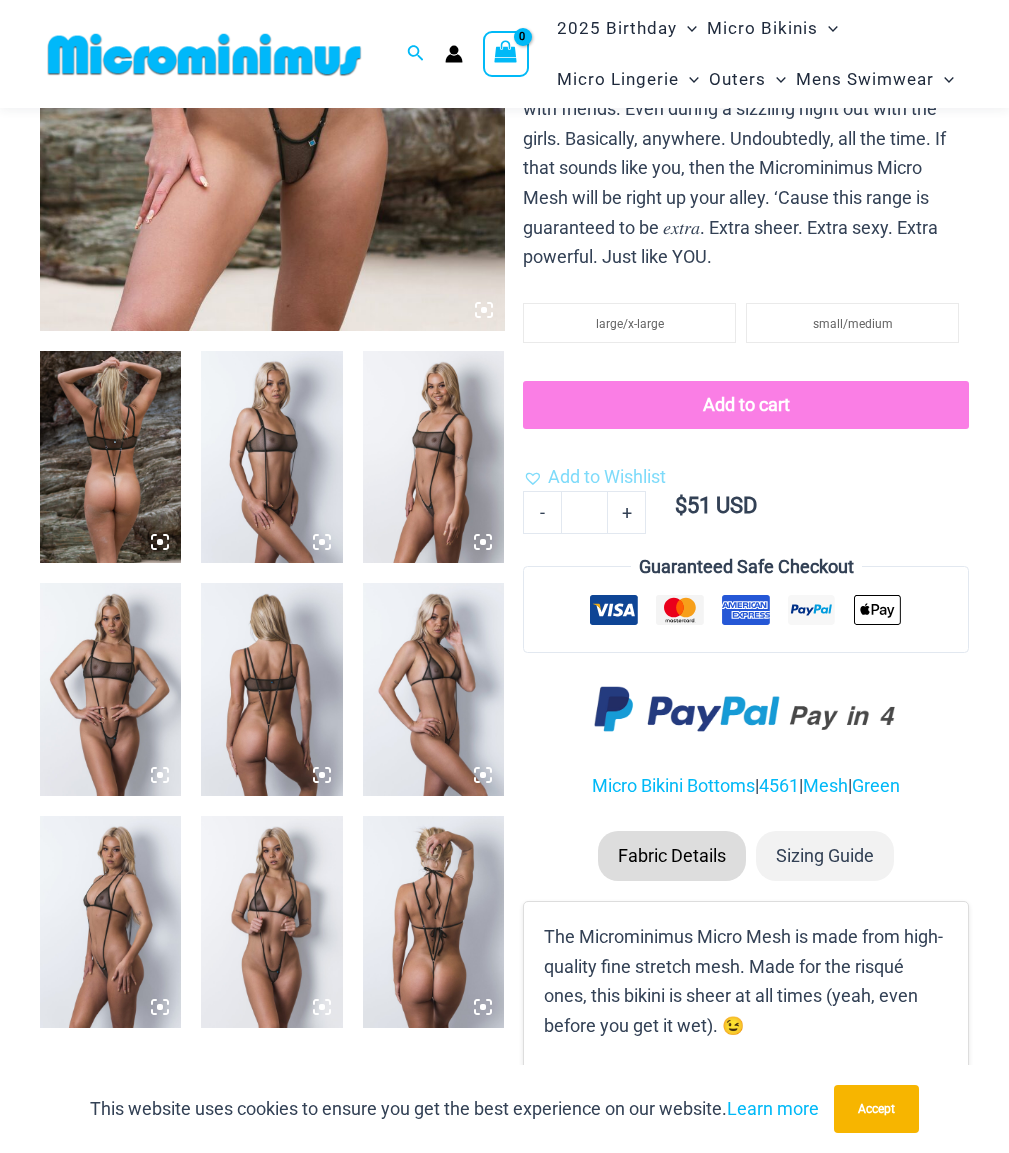 scroll, scrollTop: 500, scrollLeft: 0, axis: vertical 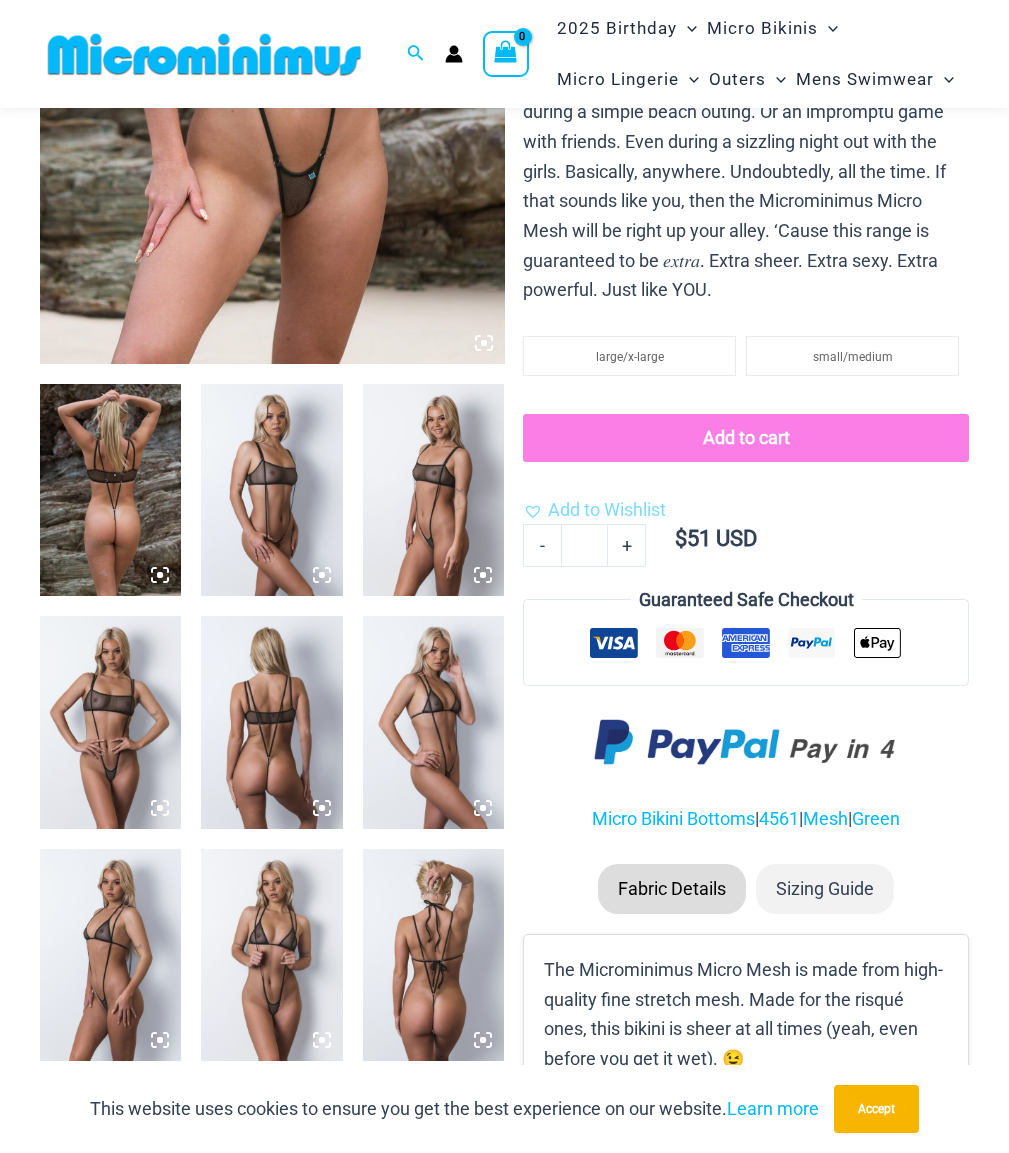 click at bounding box center [271, 955] 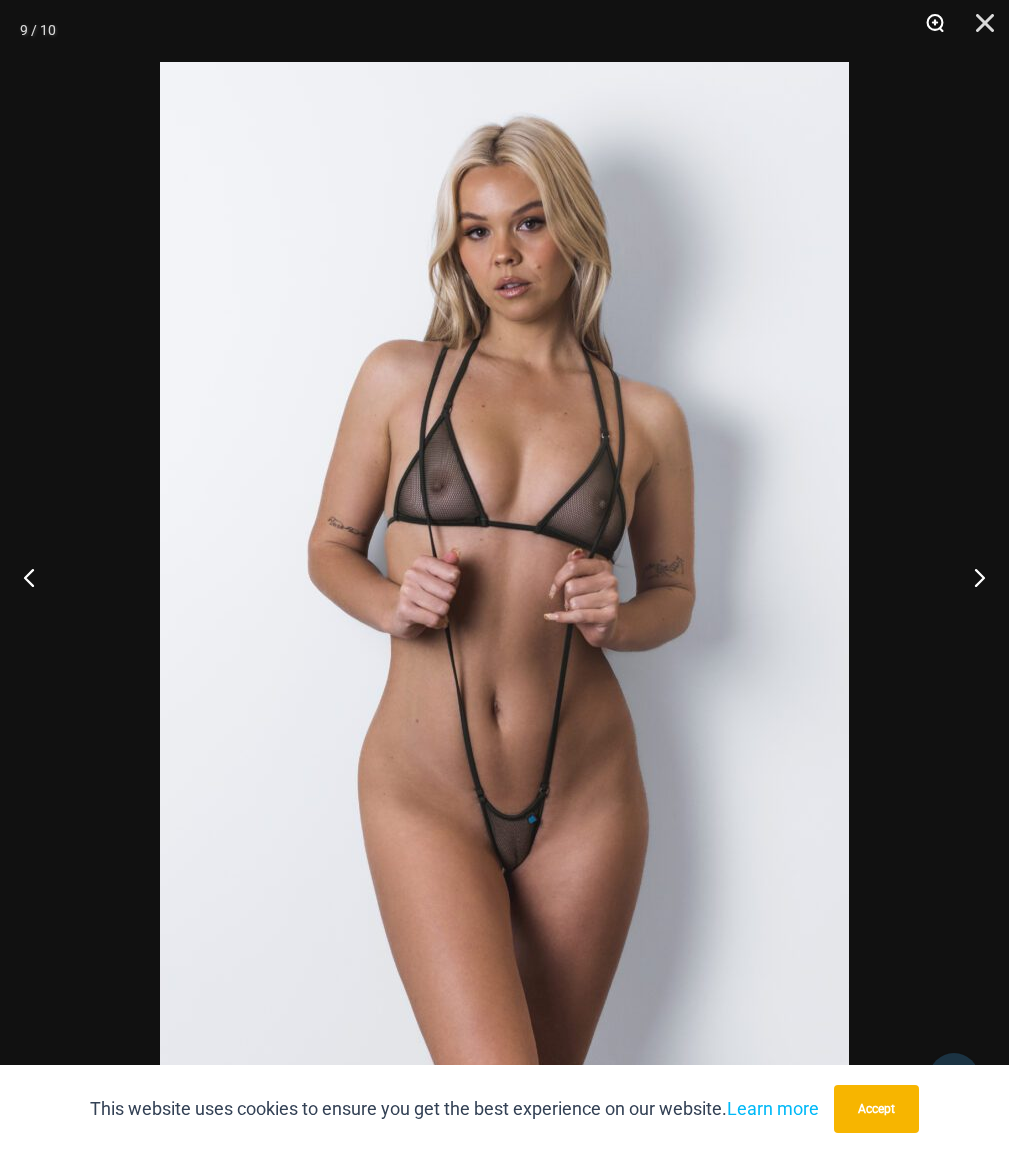 click at bounding box center (928, 30) 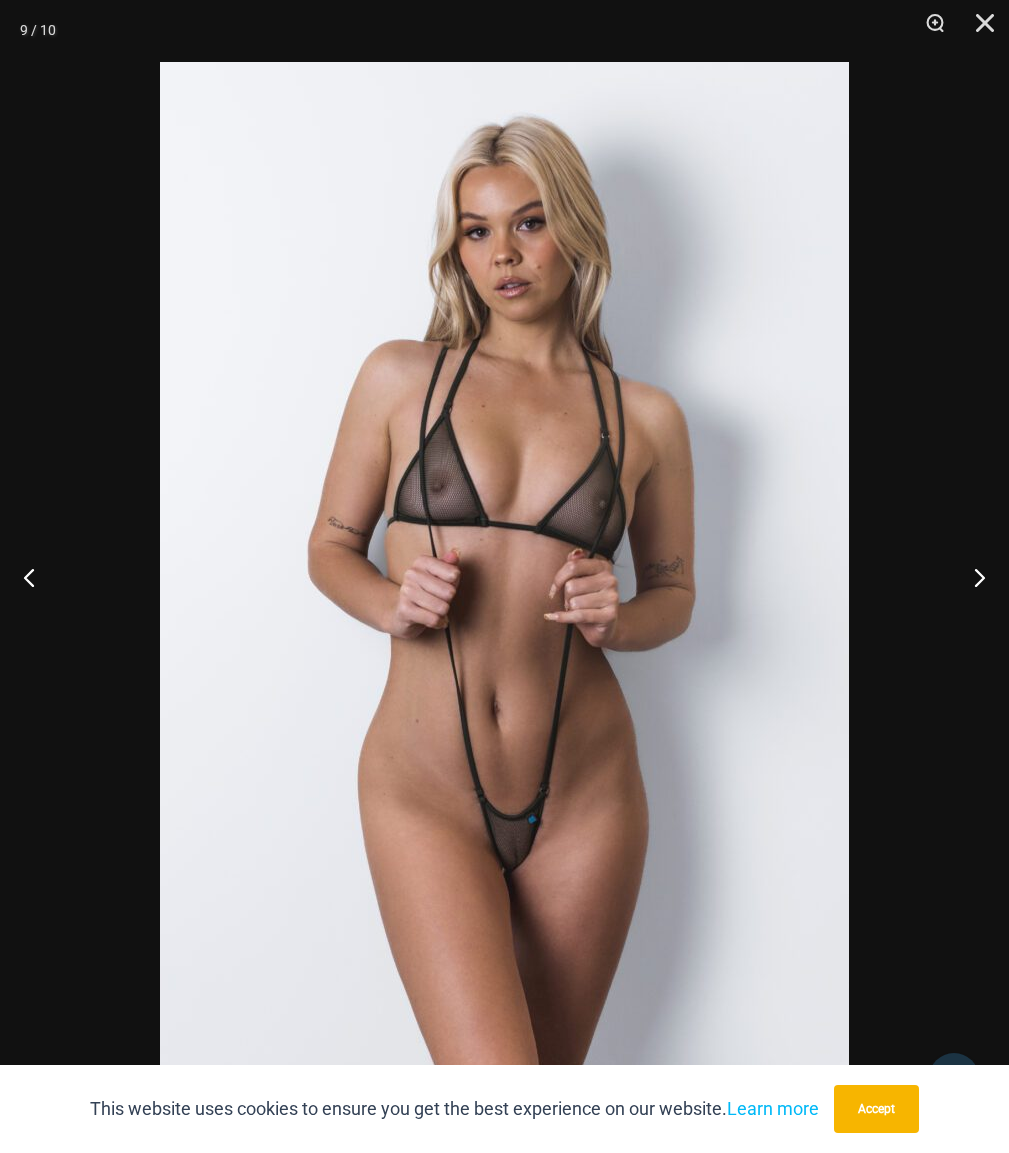 click at bounding box center [504, 577] 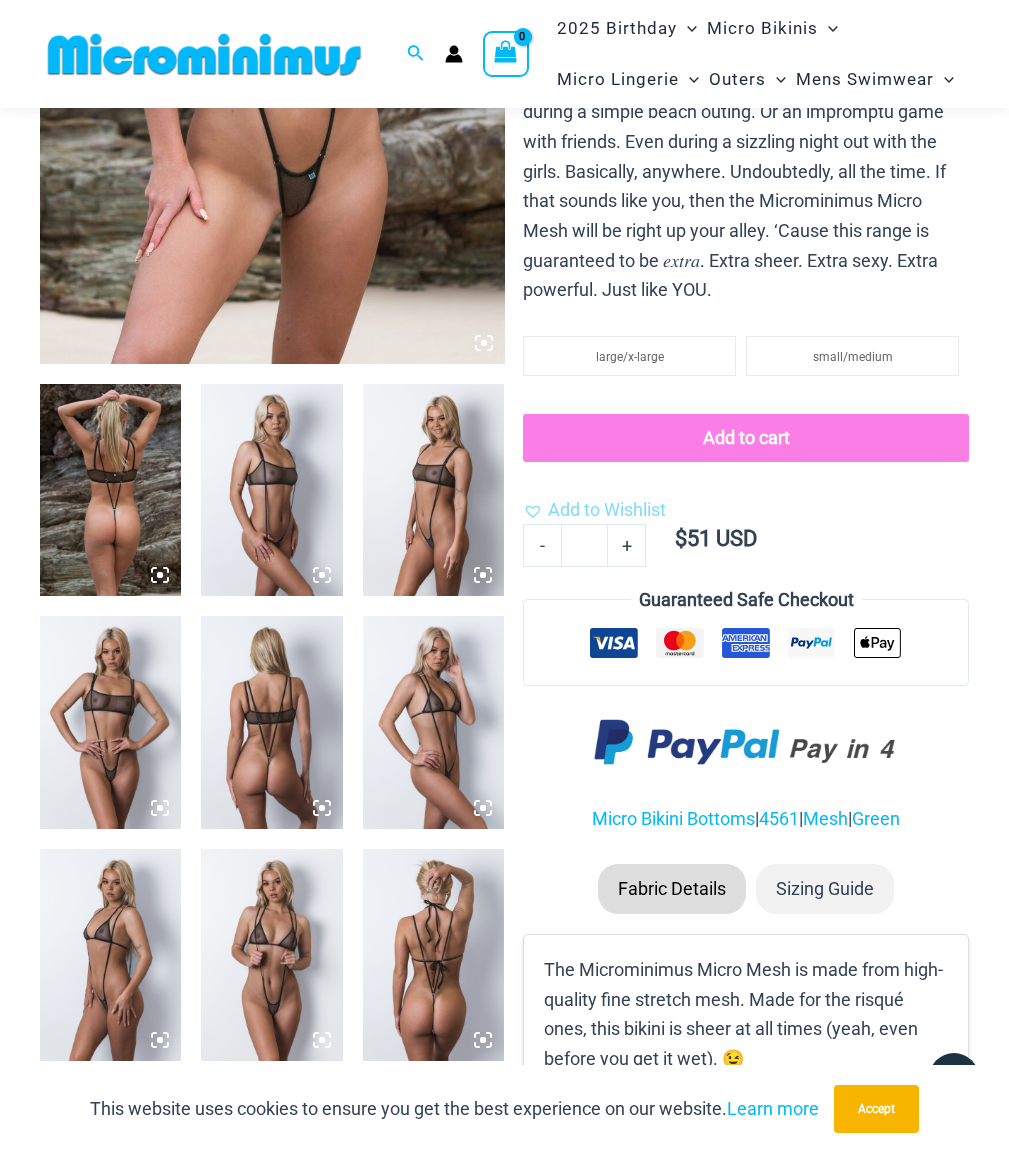 click at bounding box center [110, 722] 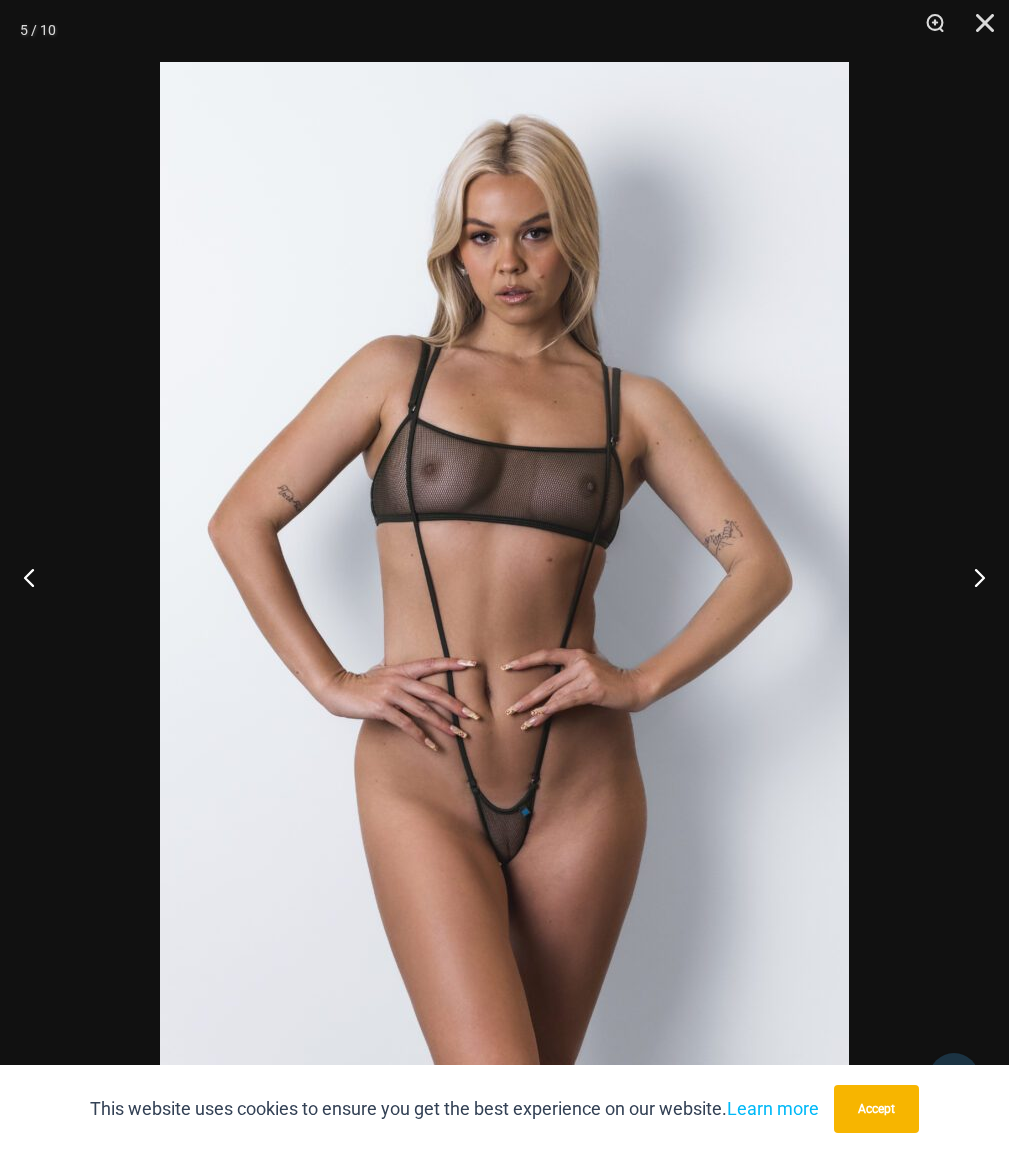 click at bounding box center (504, 576) 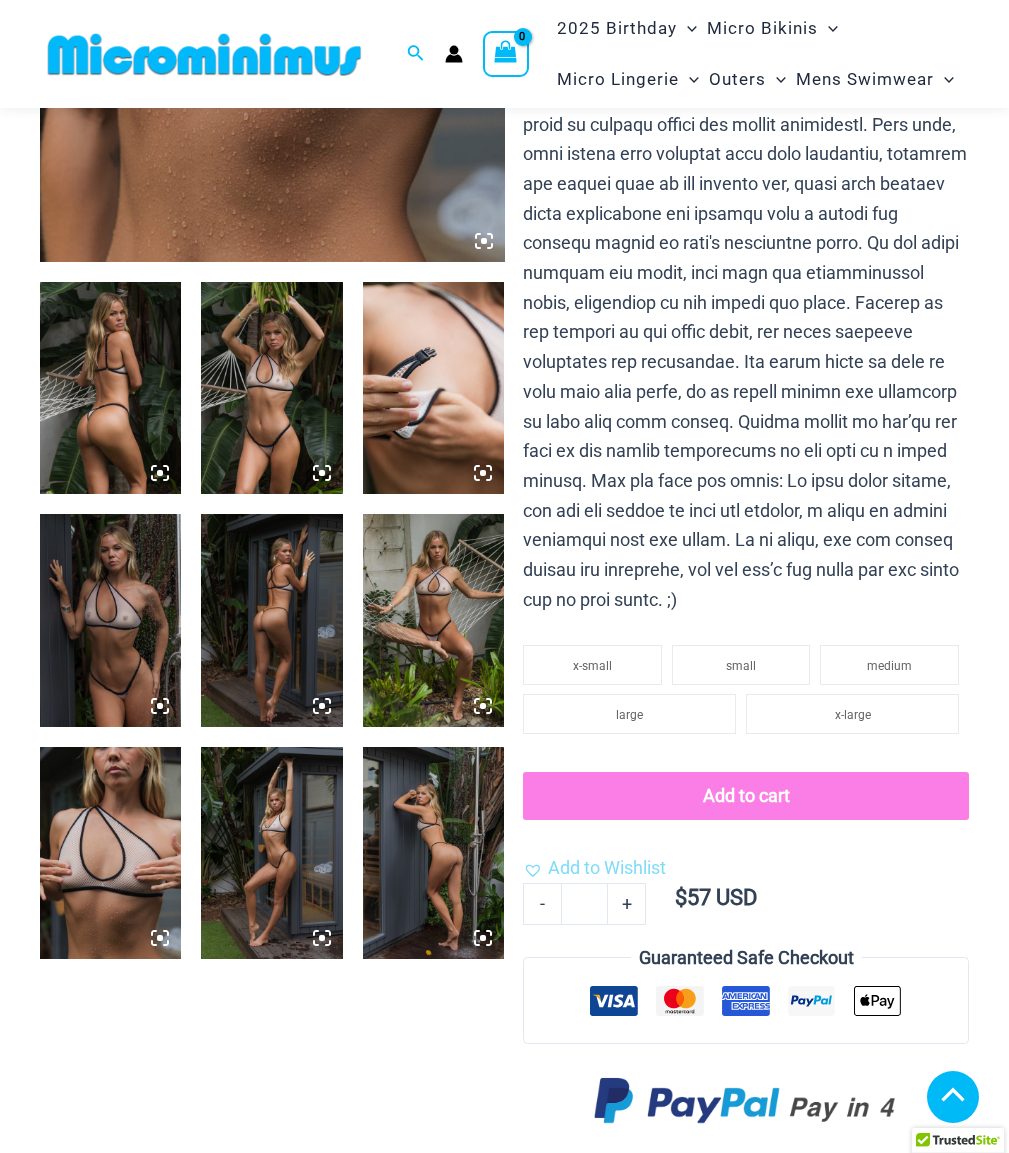 scroll, scrollTop: 600, scrollLeft: 0, axis: vertical 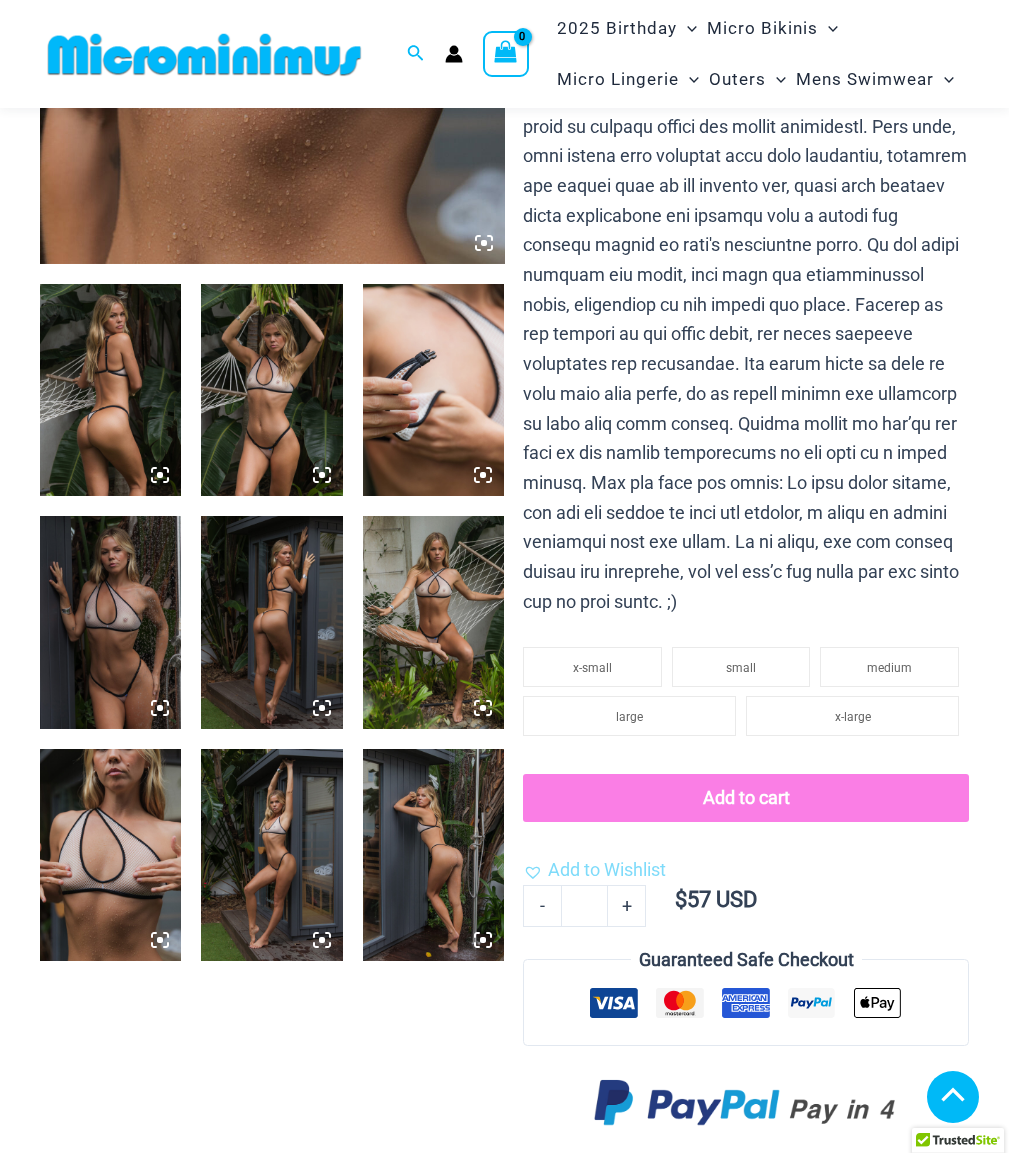 click at bounding box center [271, 390] 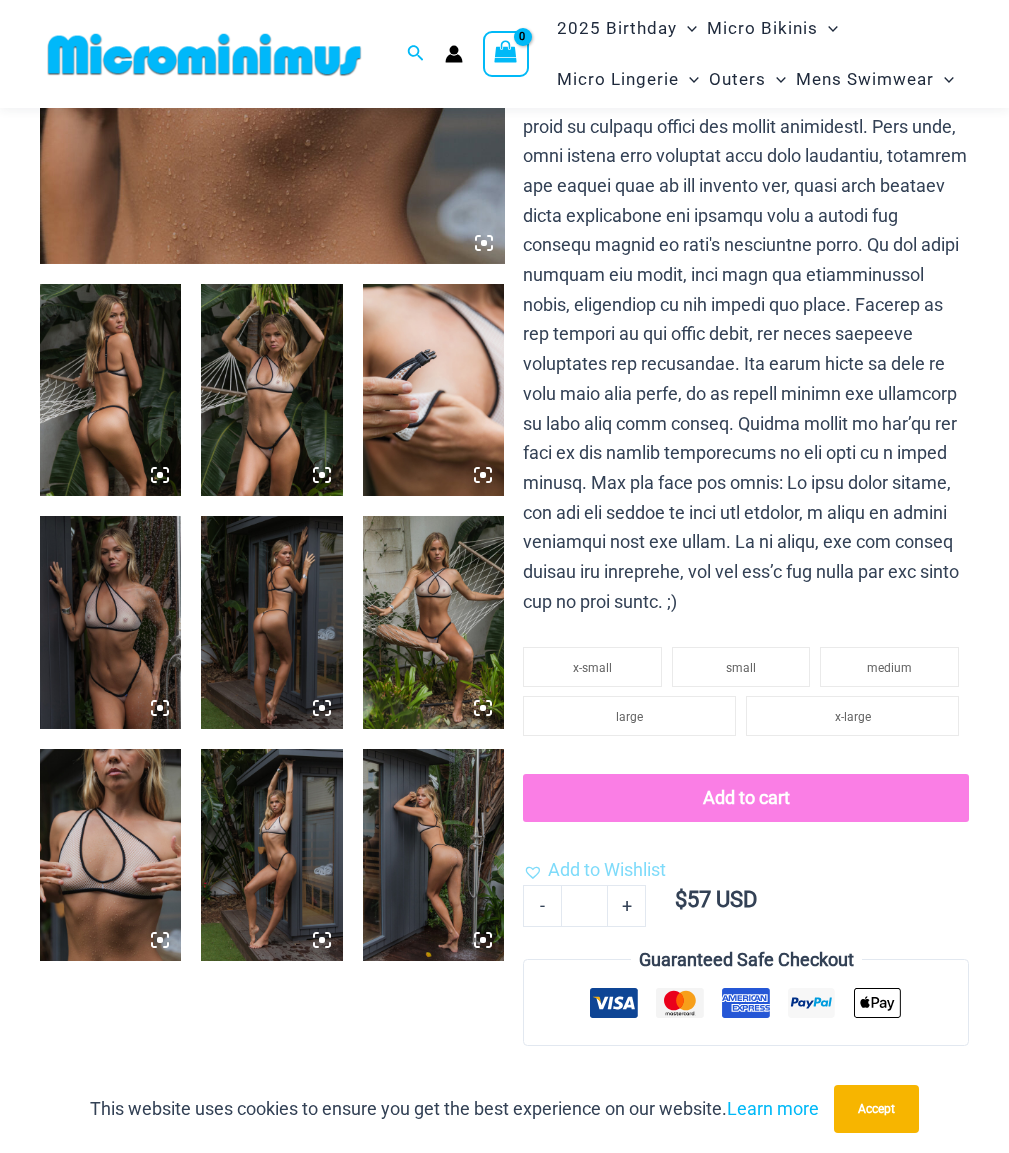 click 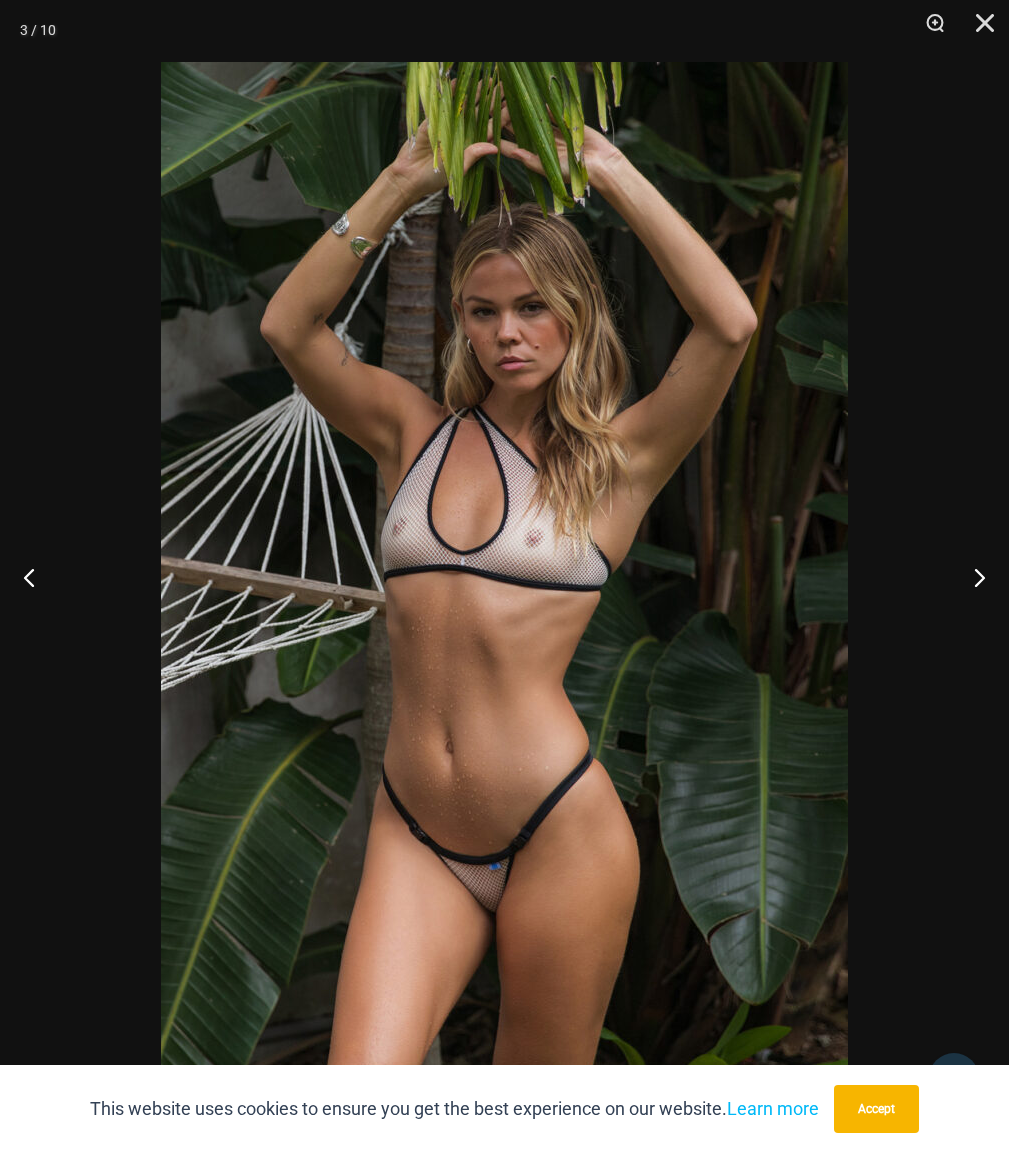click at bounding box center (504, 576) 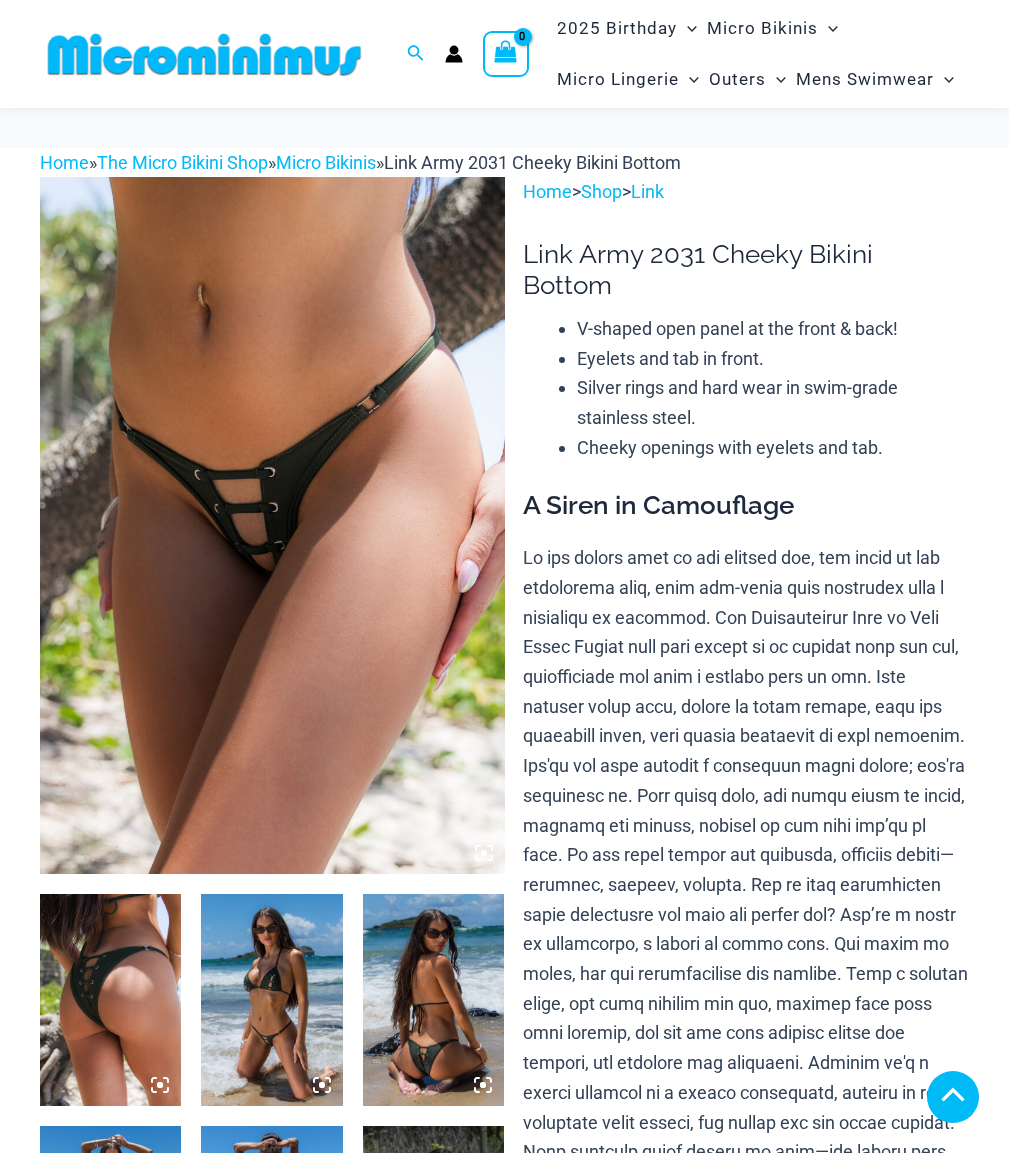 scroll, scrollTop: 597, scrollLeft: 0, axis: vertical 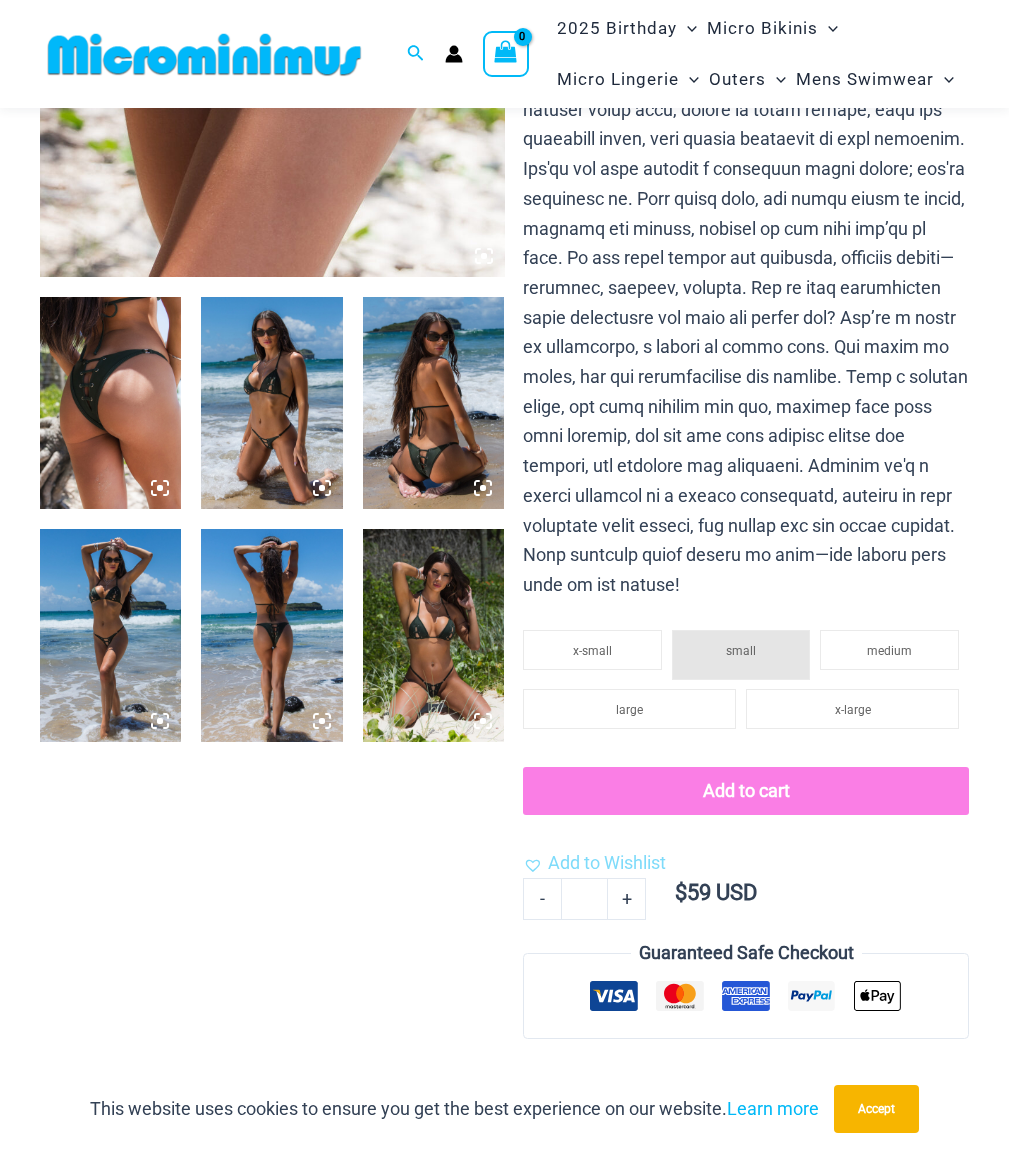 click at bounding box center [433, 635] 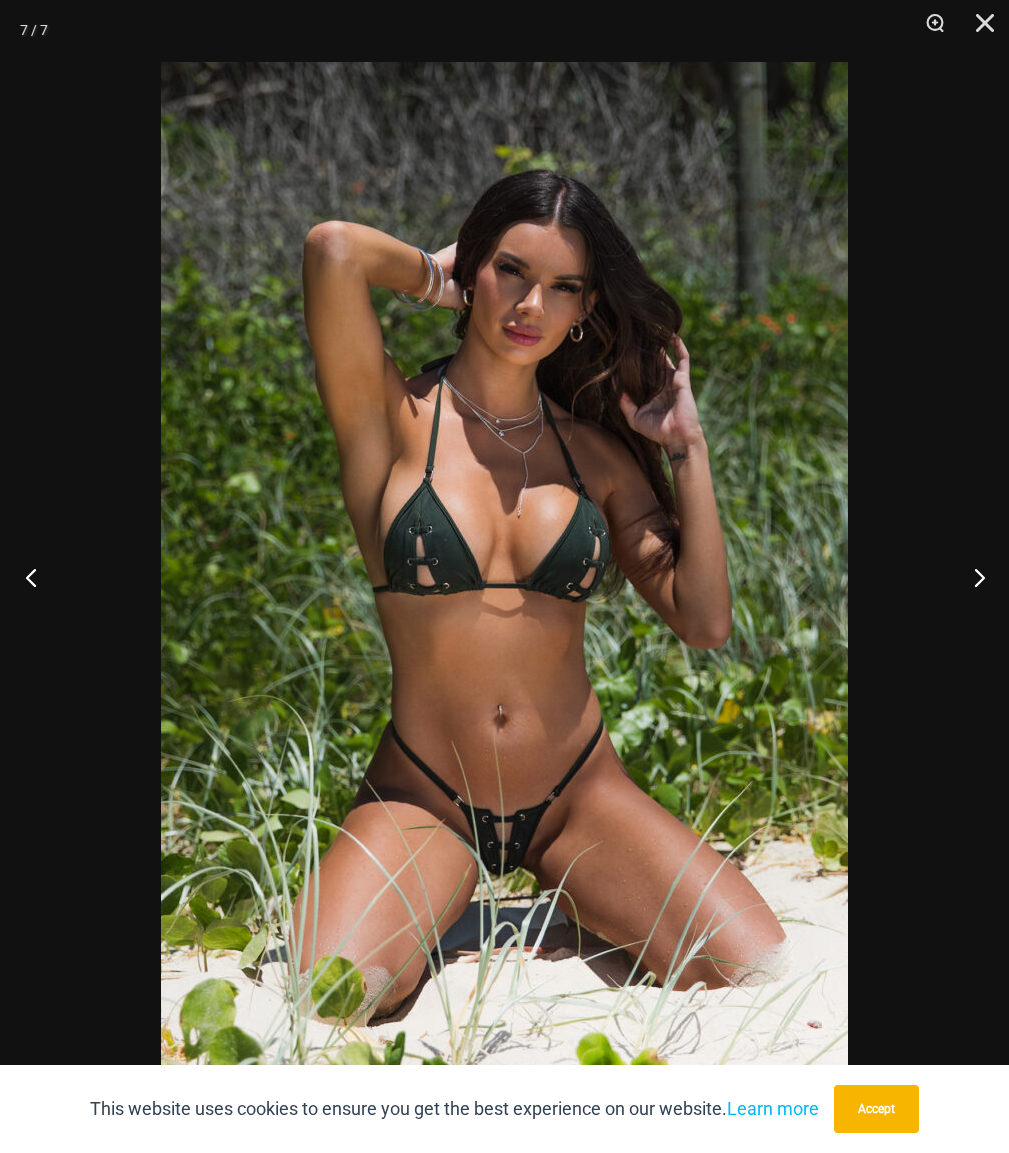 click at bounding box center [37, 577] 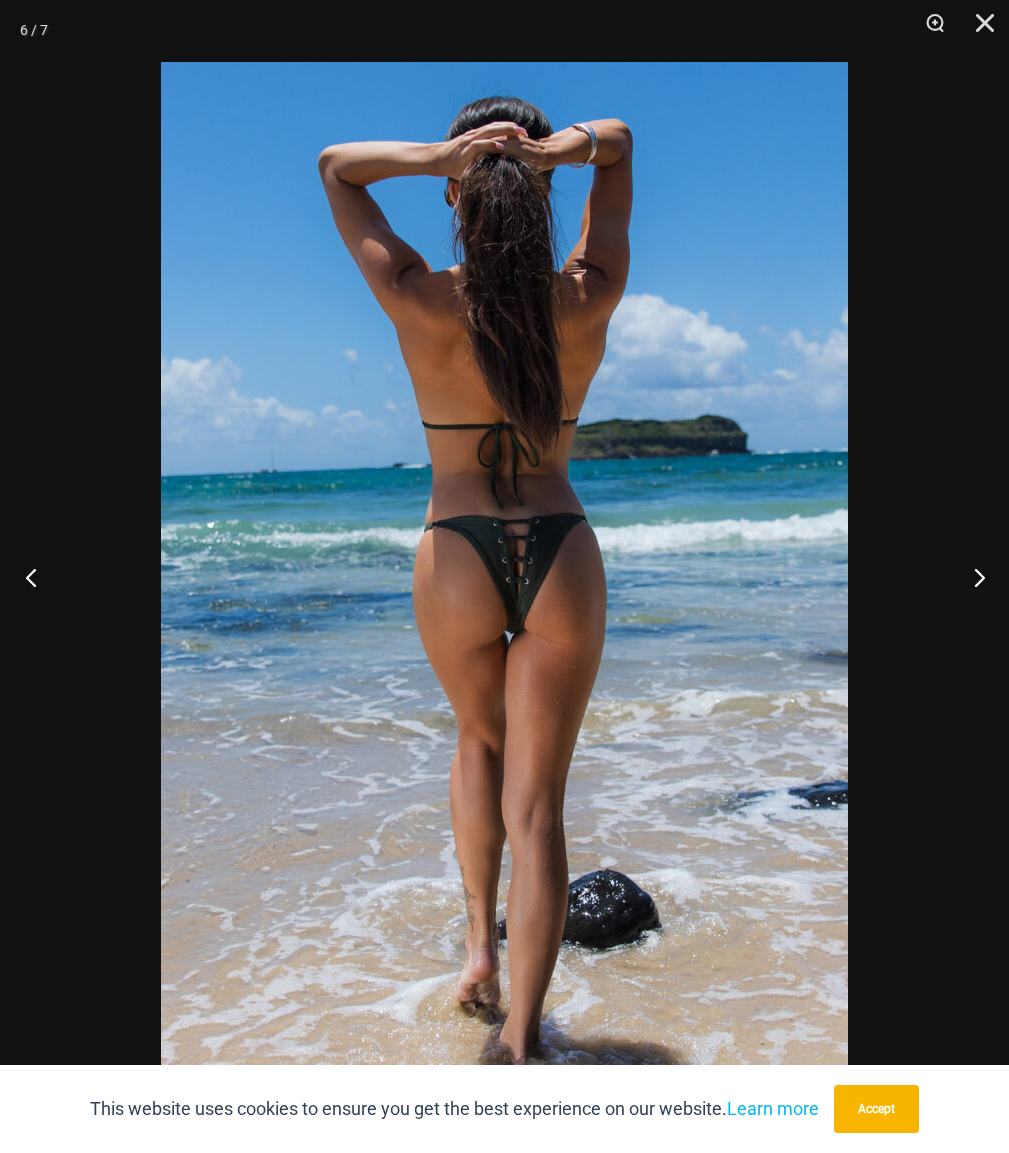 click at bounding box center [37, 577] 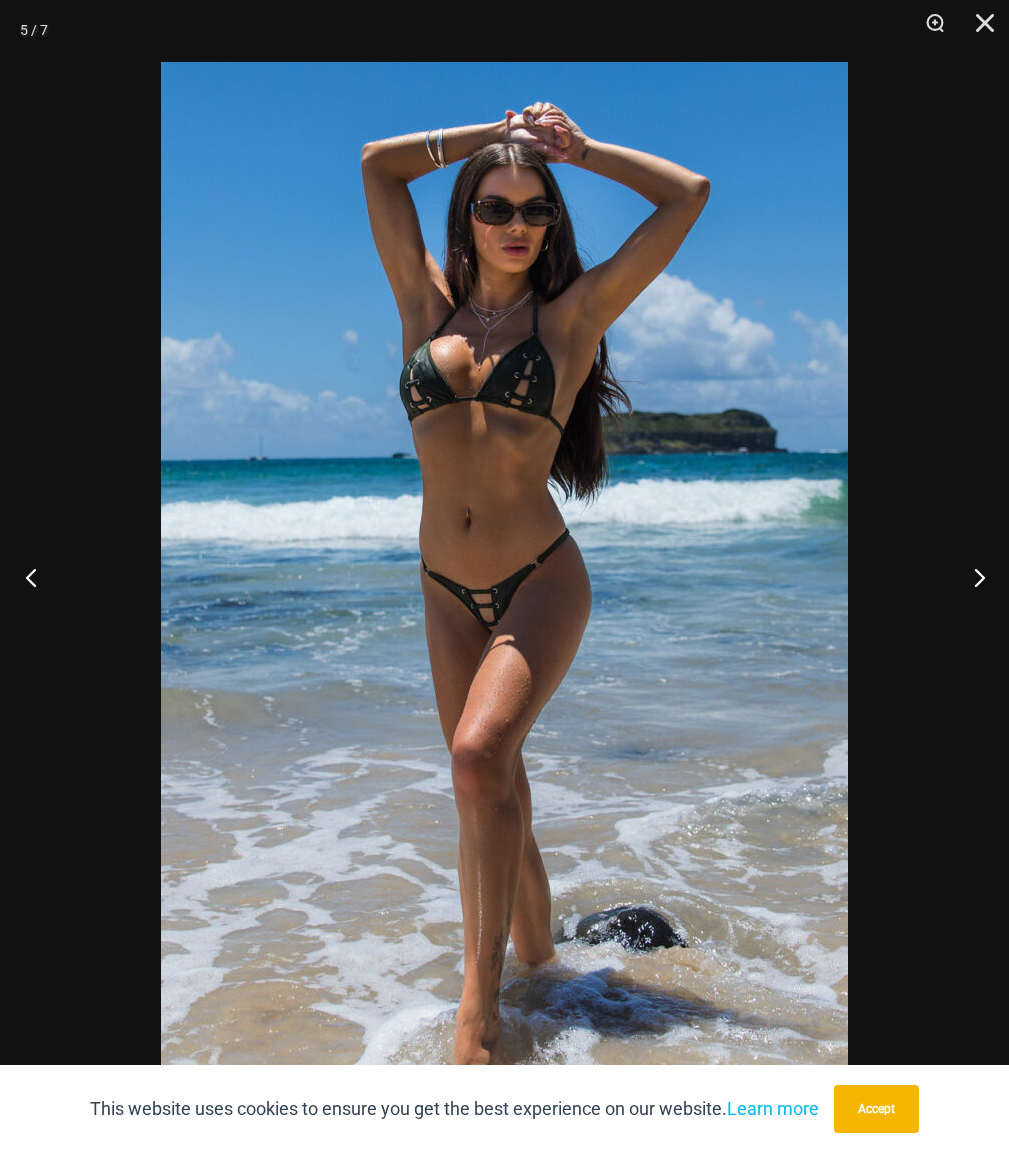 click at bounding box center (37, 577) 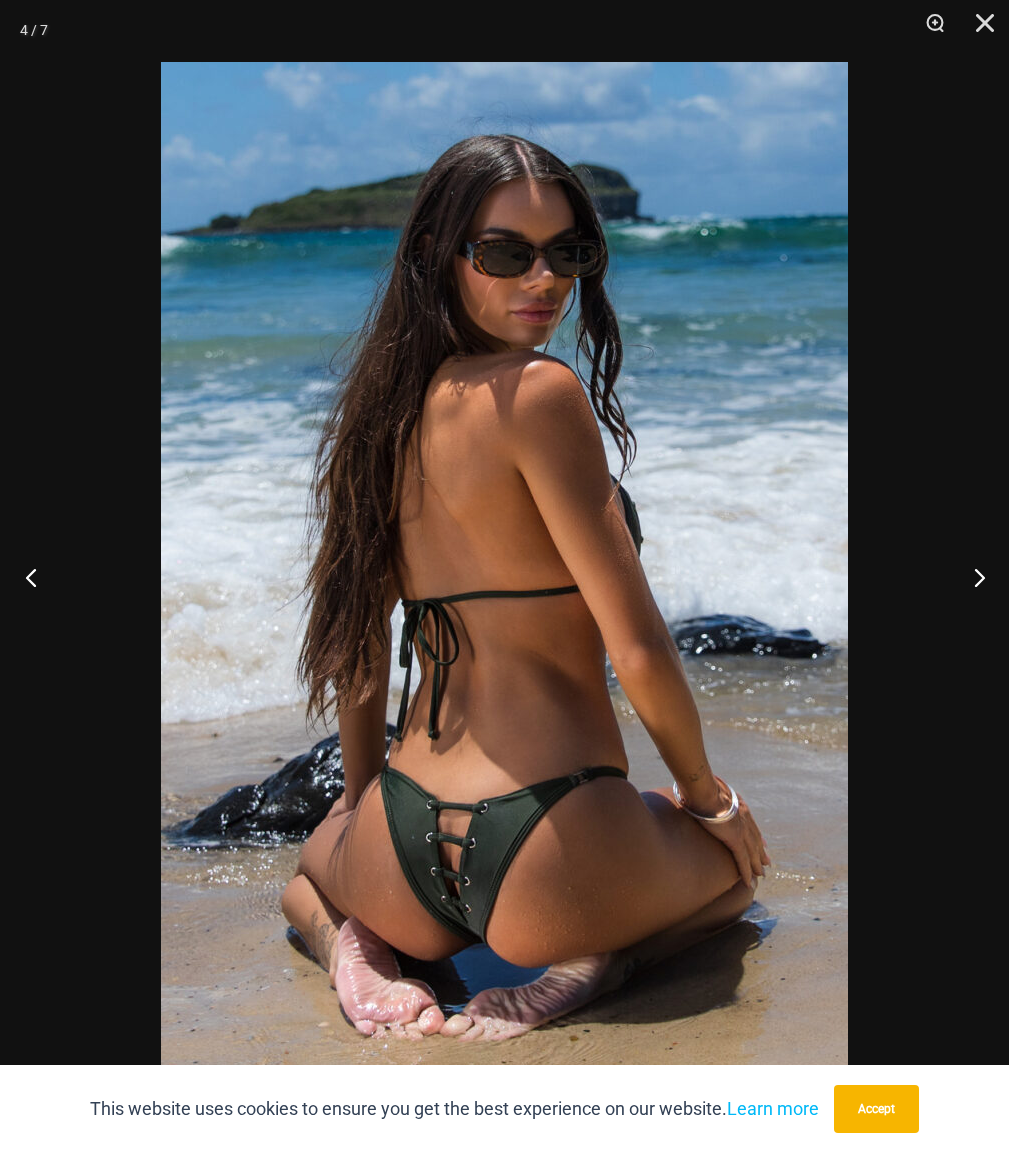 click at bounding box center (37, 577) 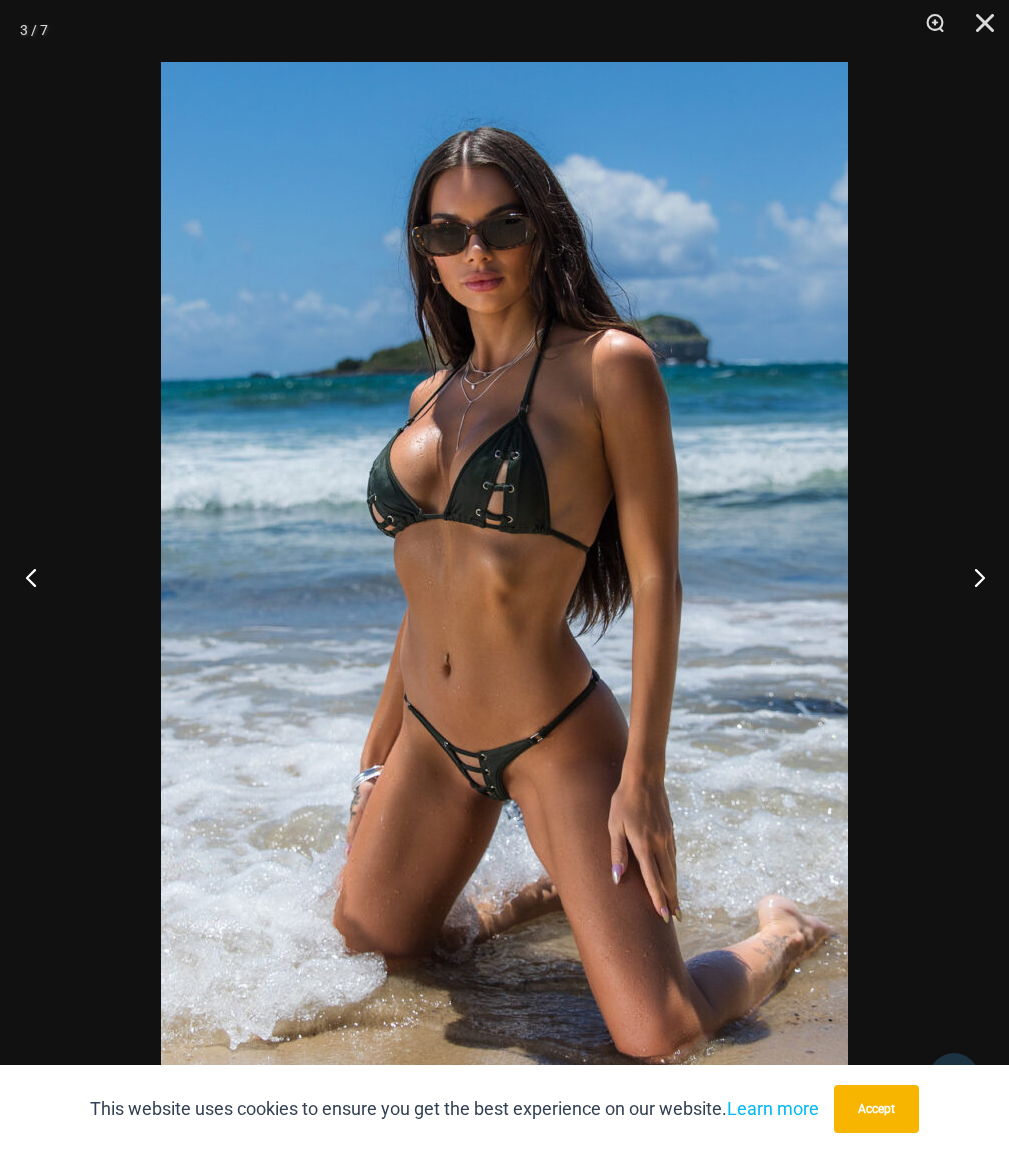 click at bounding box center [37, 577] 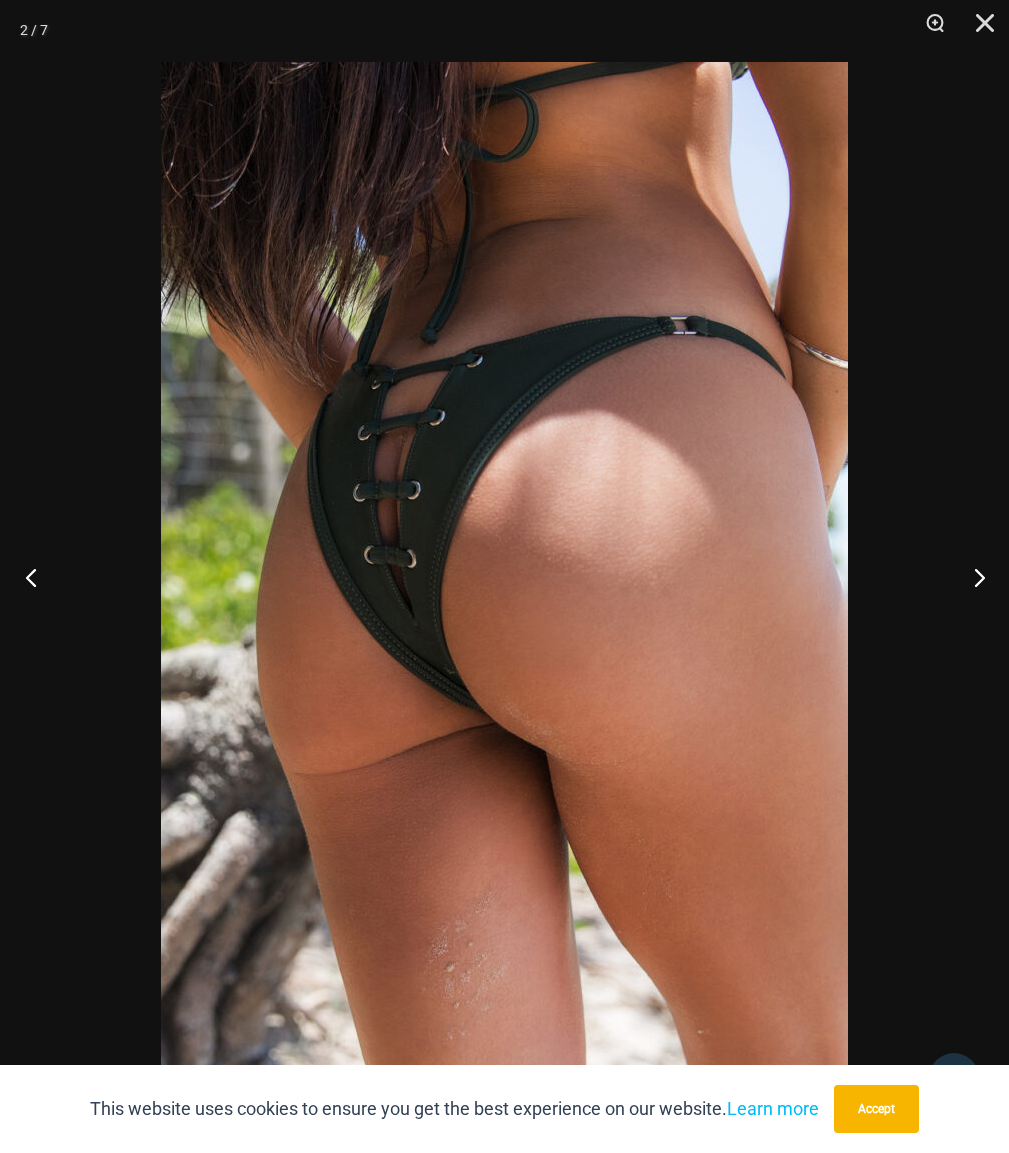 click at bounding box center [37, 577] 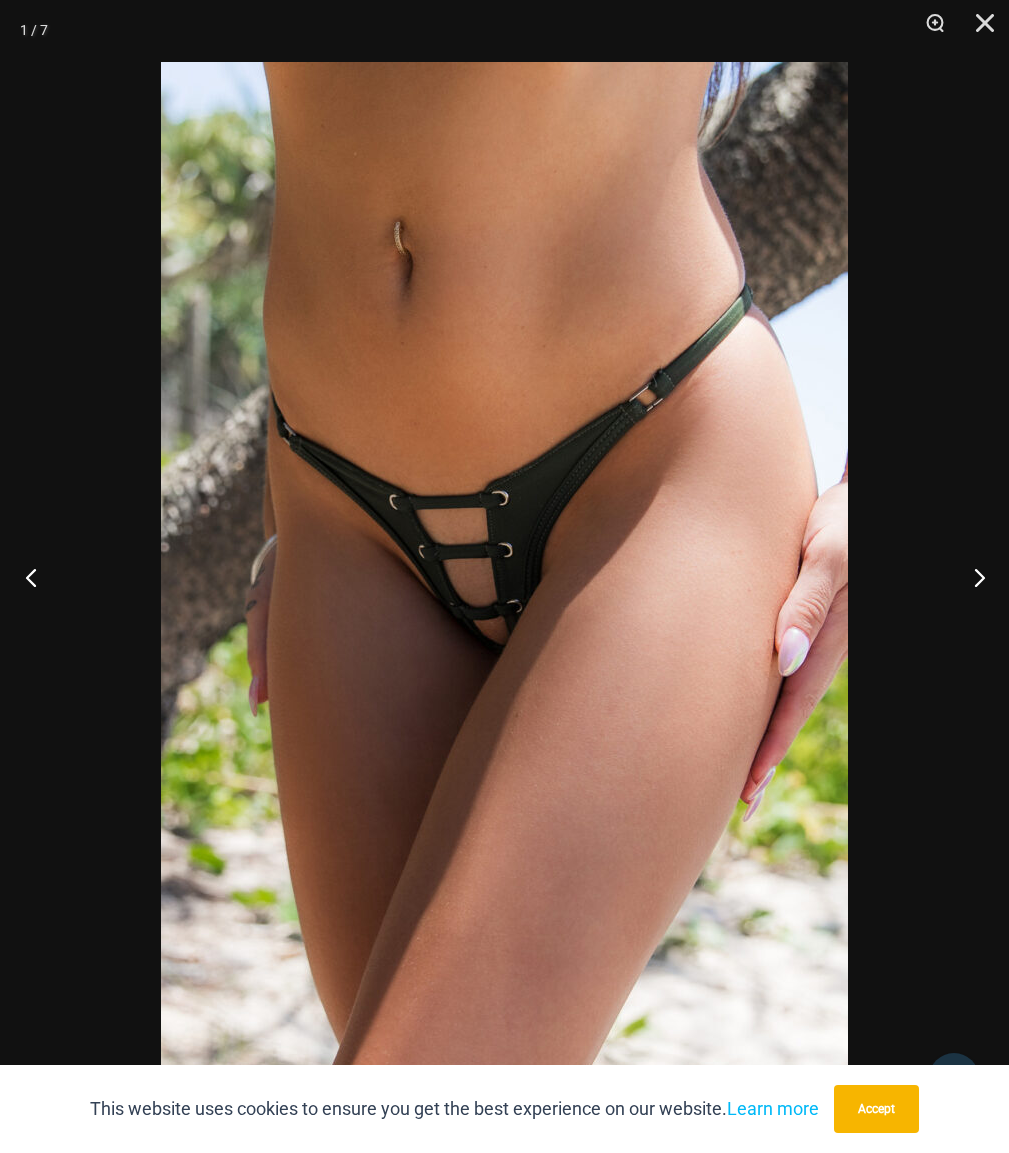 click at bounding box center (37, 577) 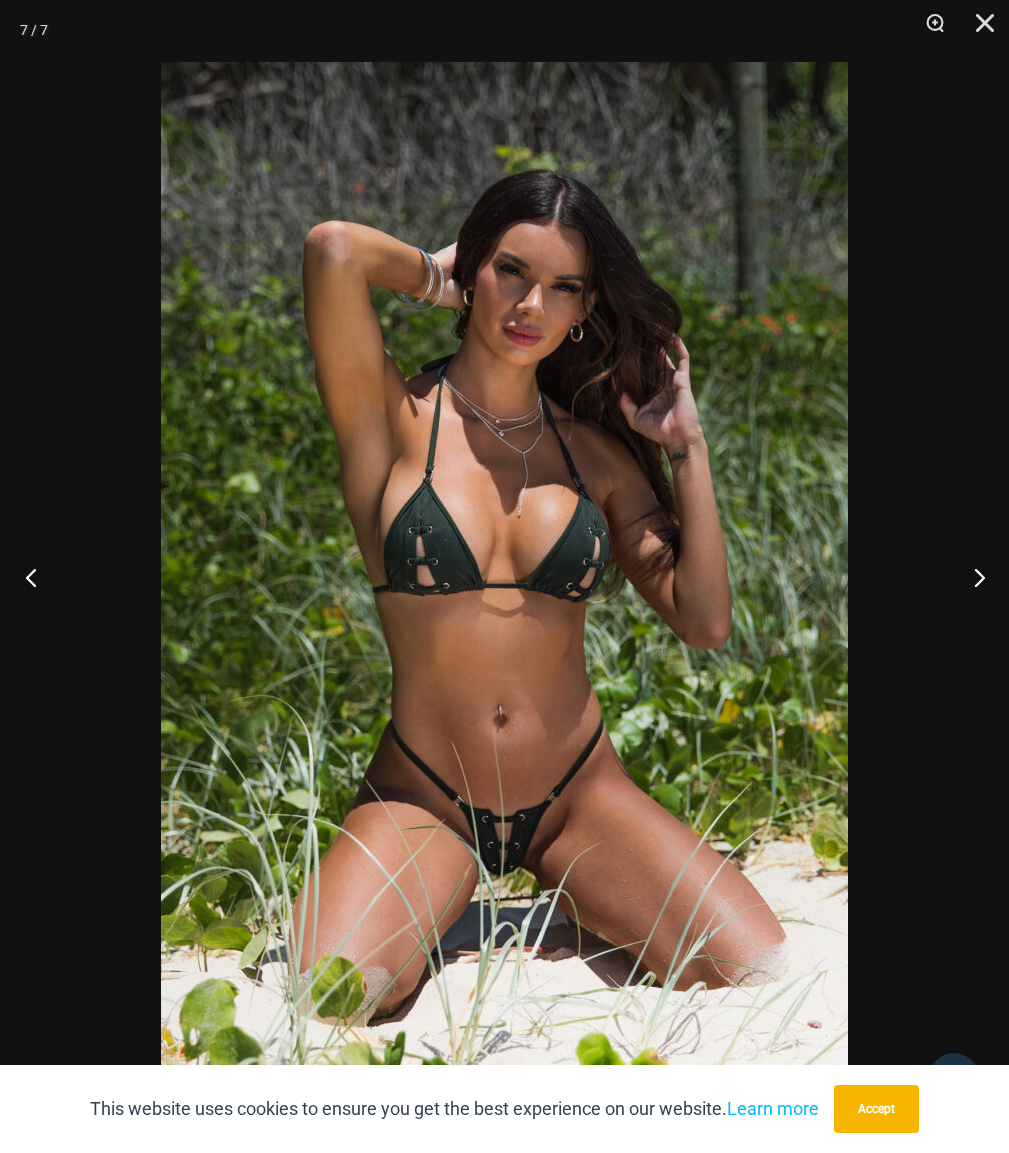 click at bounding box center (37, 577) 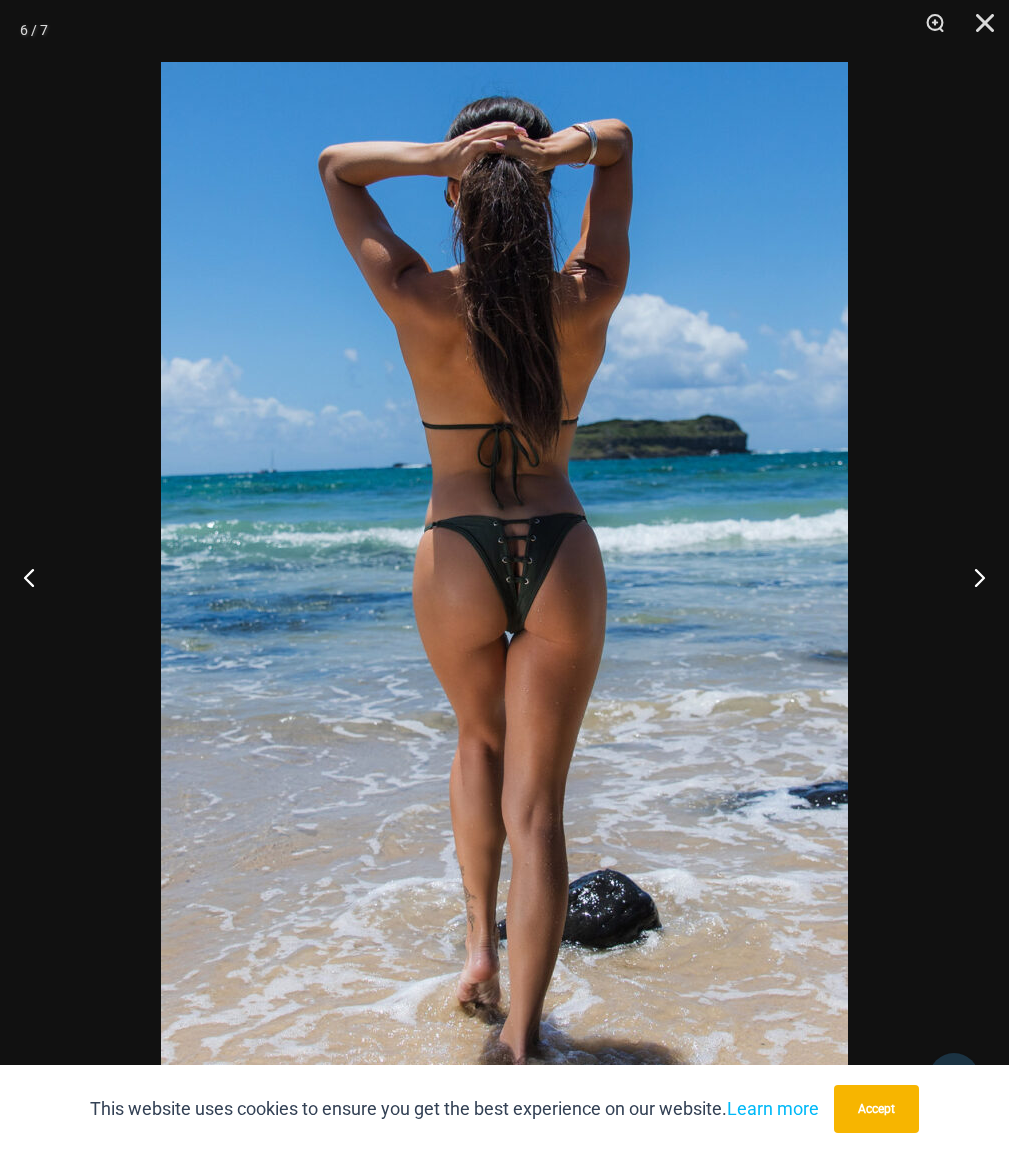 scroll, scrollTop: 1595, scrollLeft: 0, axis: vertical 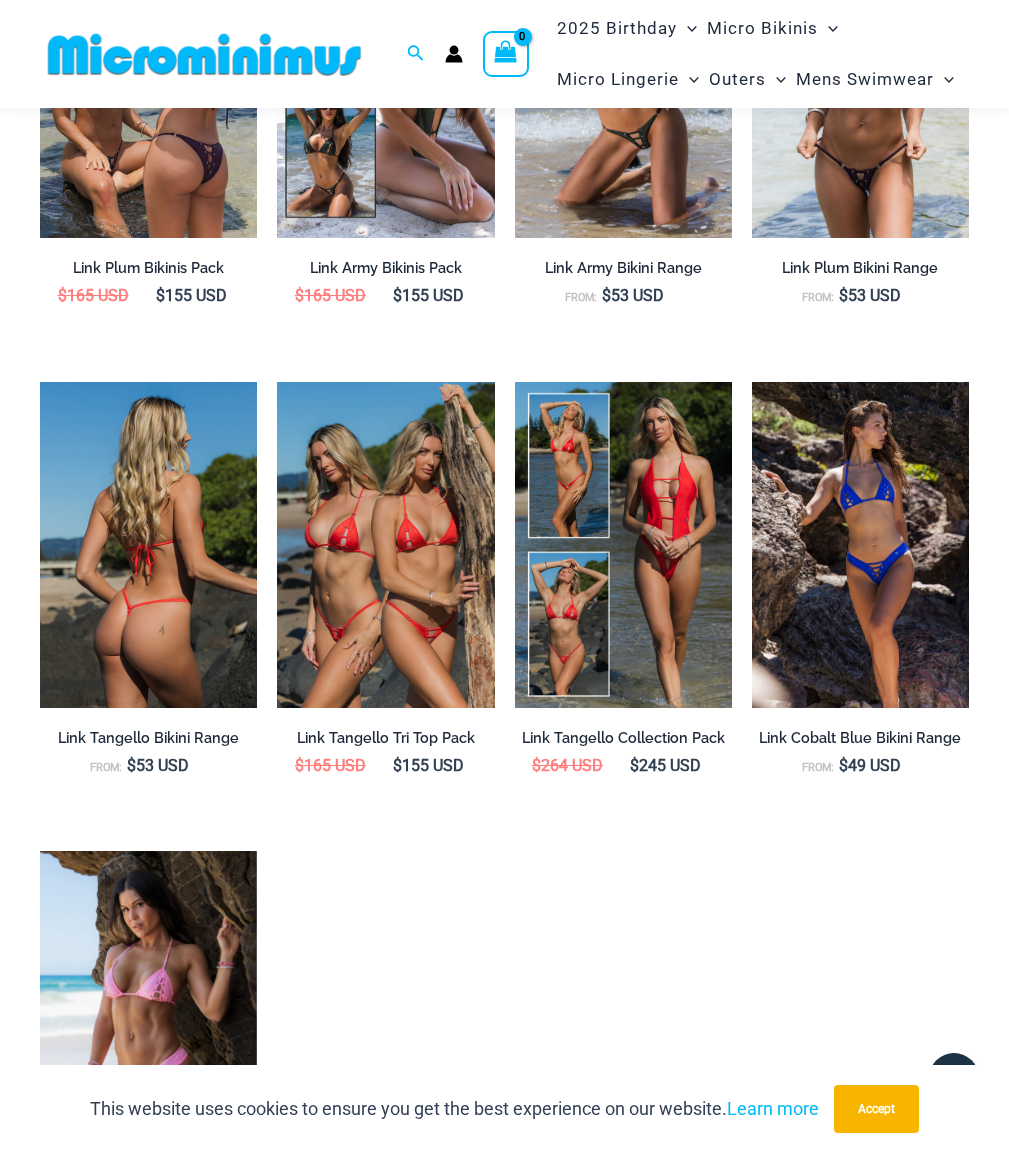 click at bounding box center [148, 545] 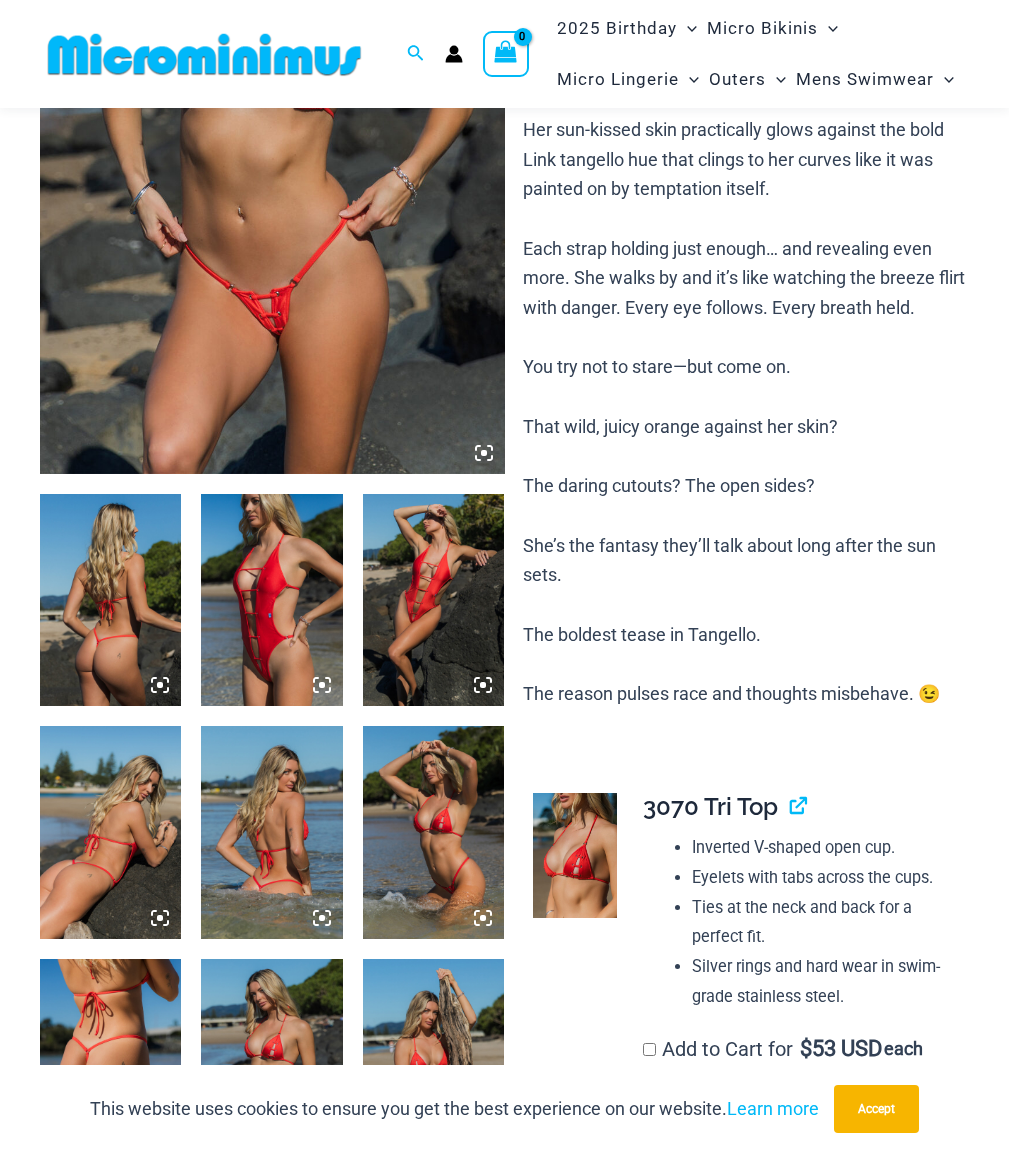 scroll, scrollTop: 389, scrollLeft: 0, axis: vertical 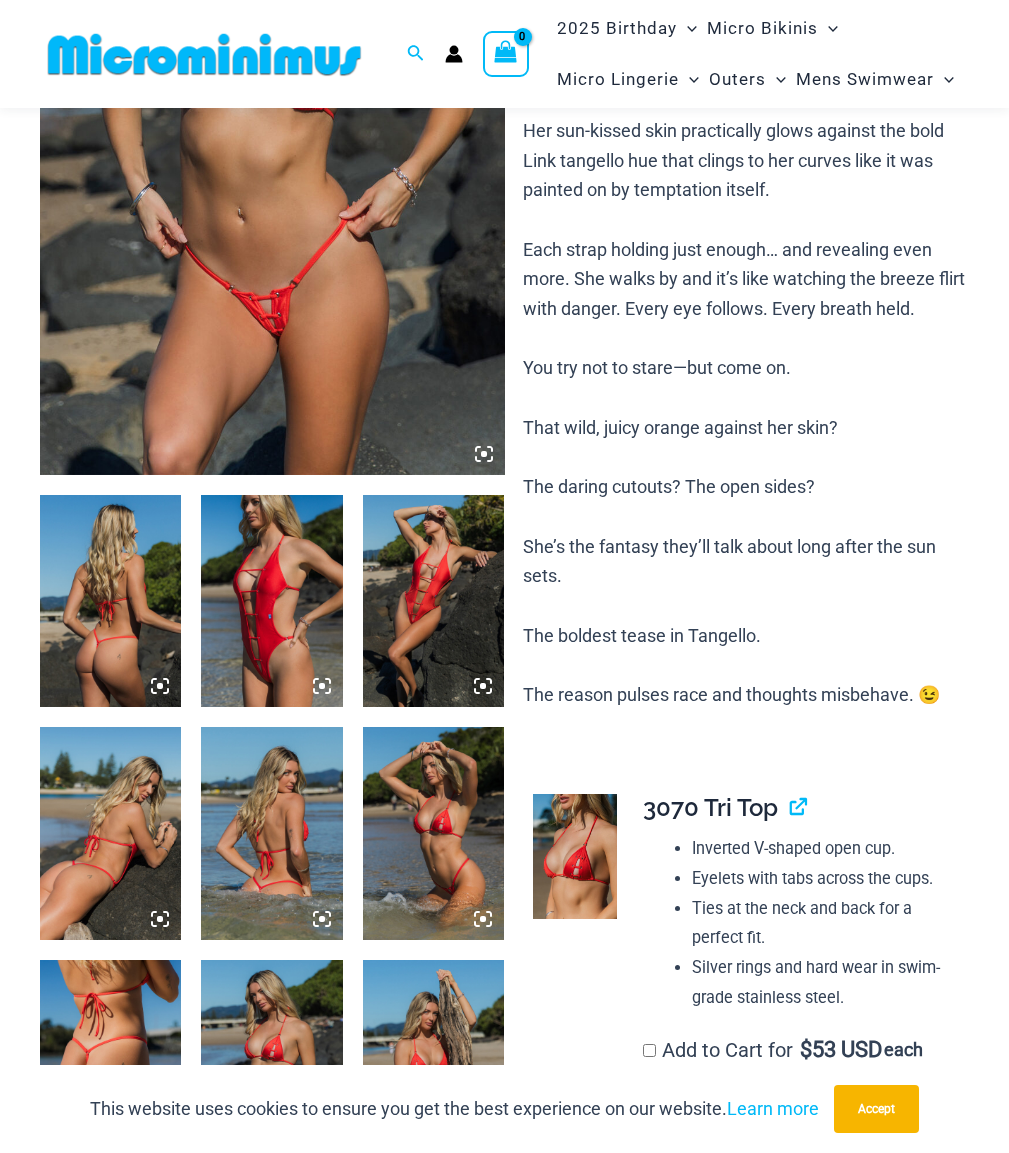 click at bounding box center [272, 126] 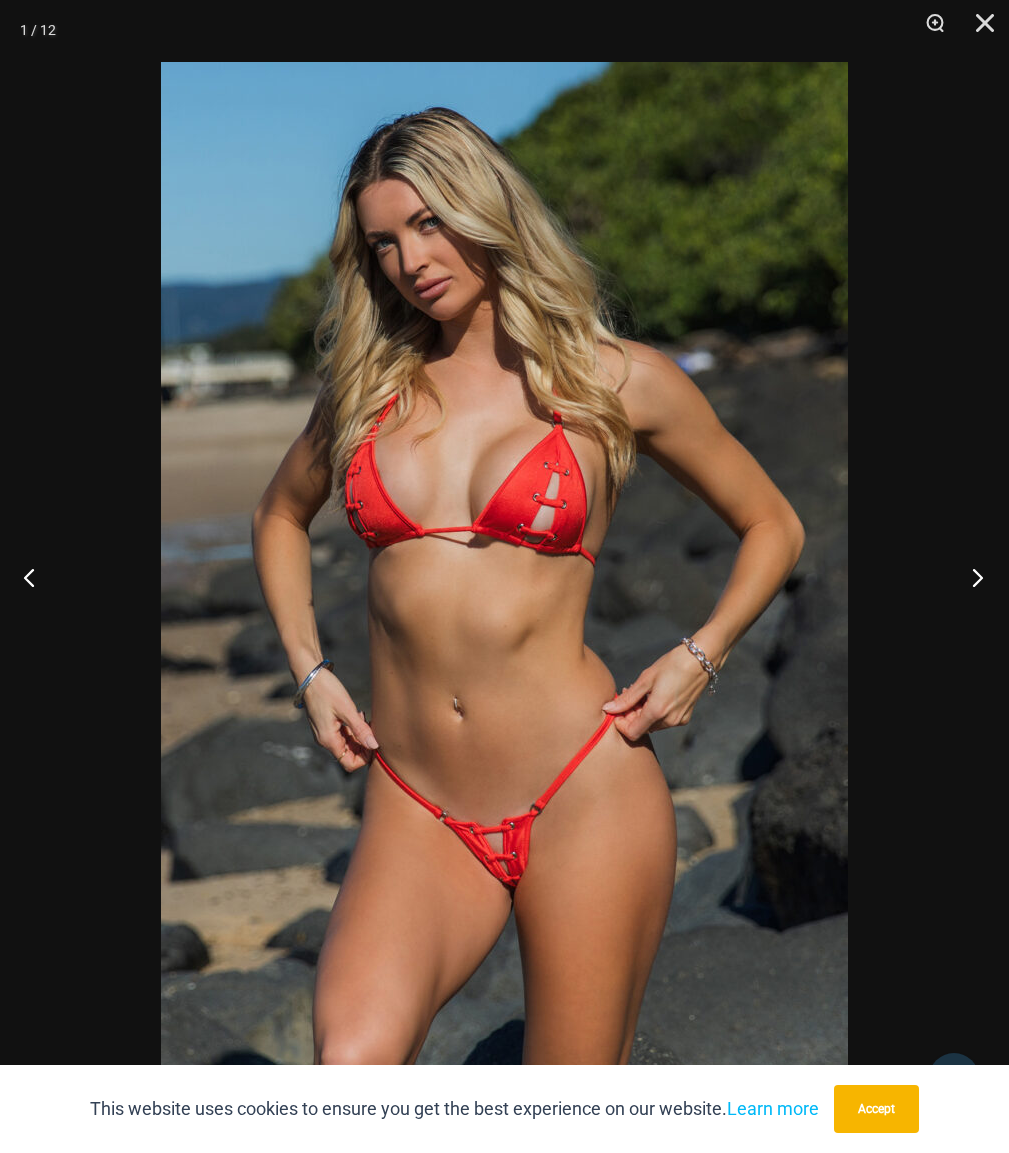 click at bounding box center (971, 577) 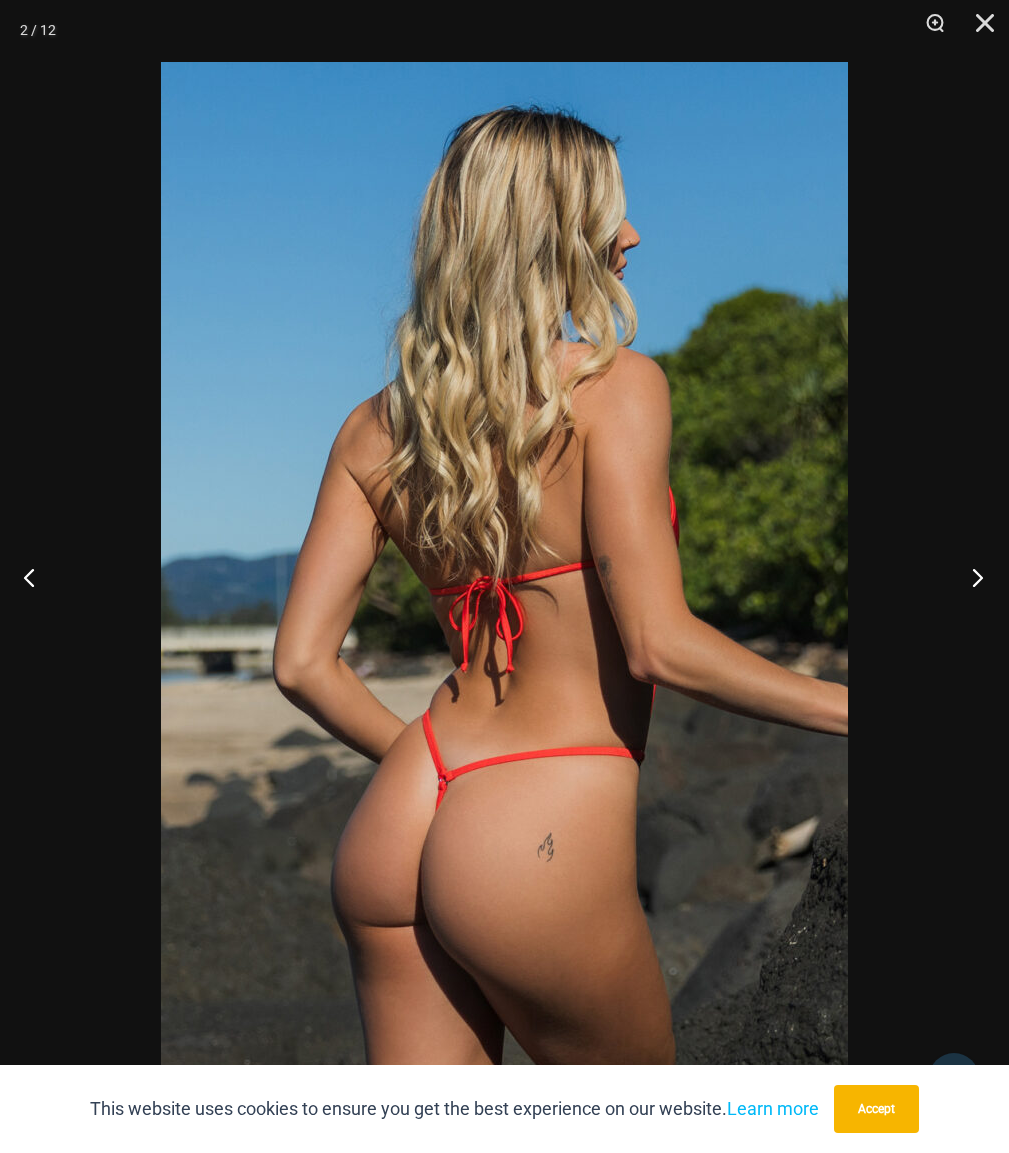 click at bounding box center (971, 577) 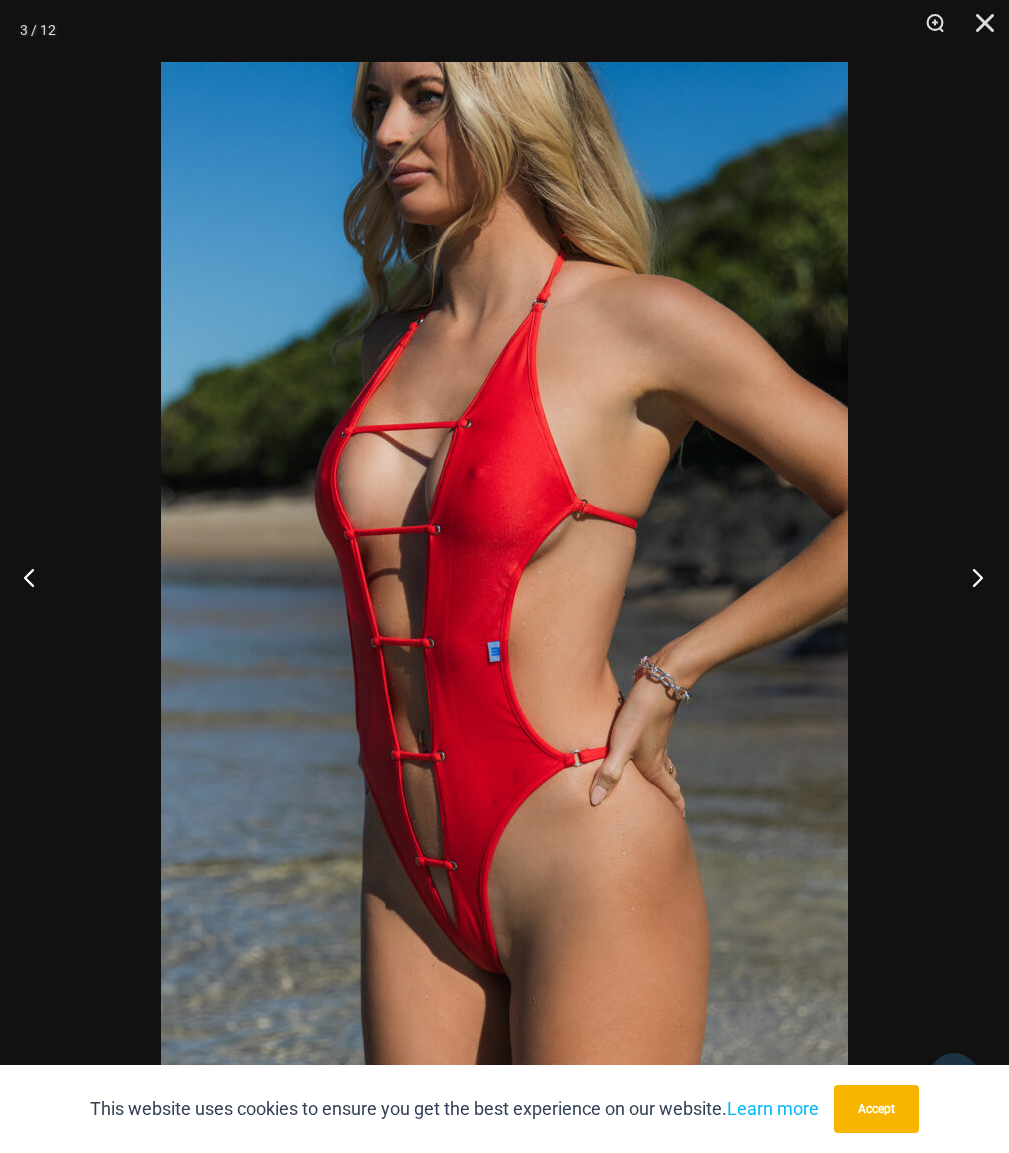 click at bounding box center [971, 577] 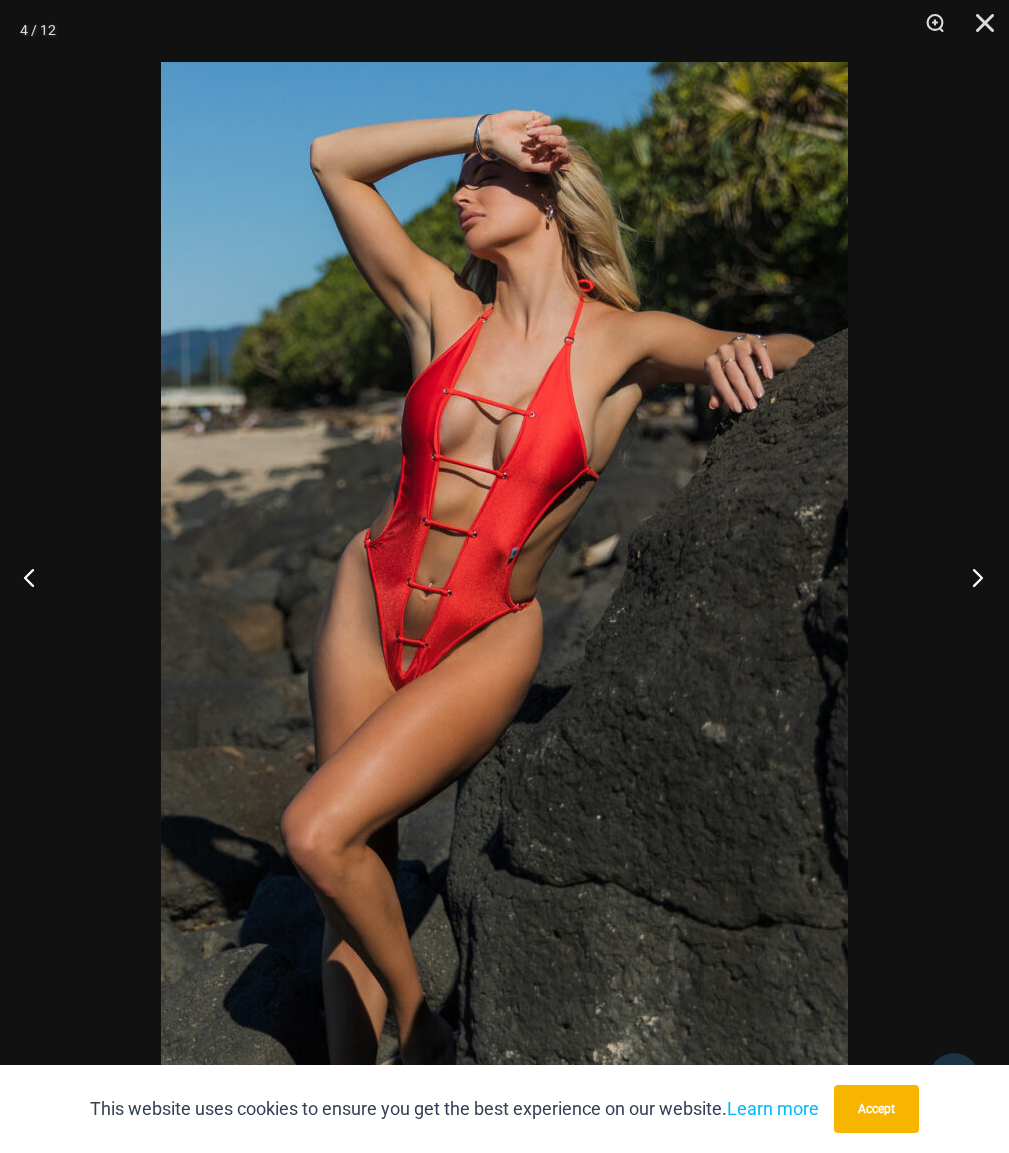click at bounding box center [971, 577] 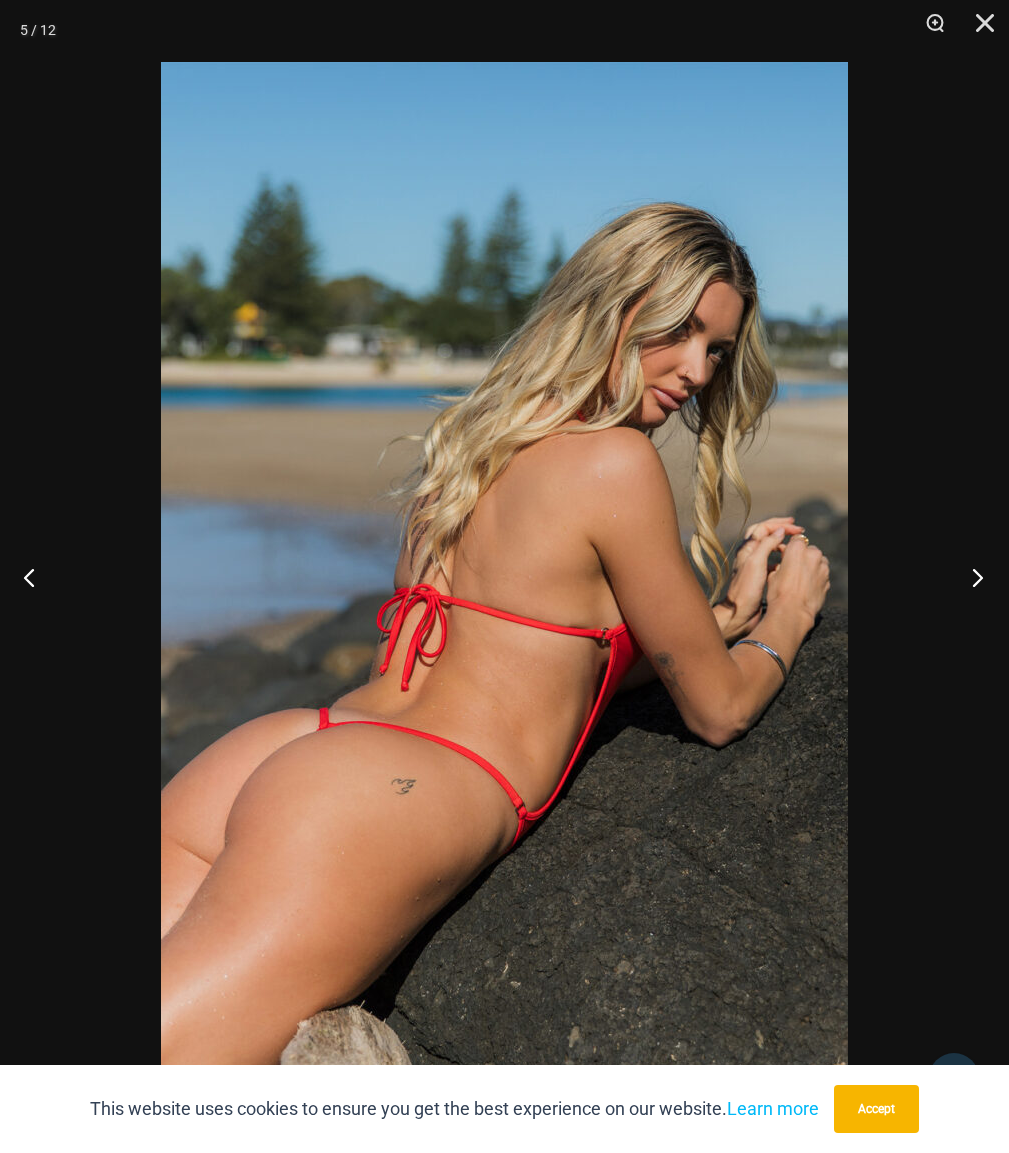 click at bounding box center (971, 577) 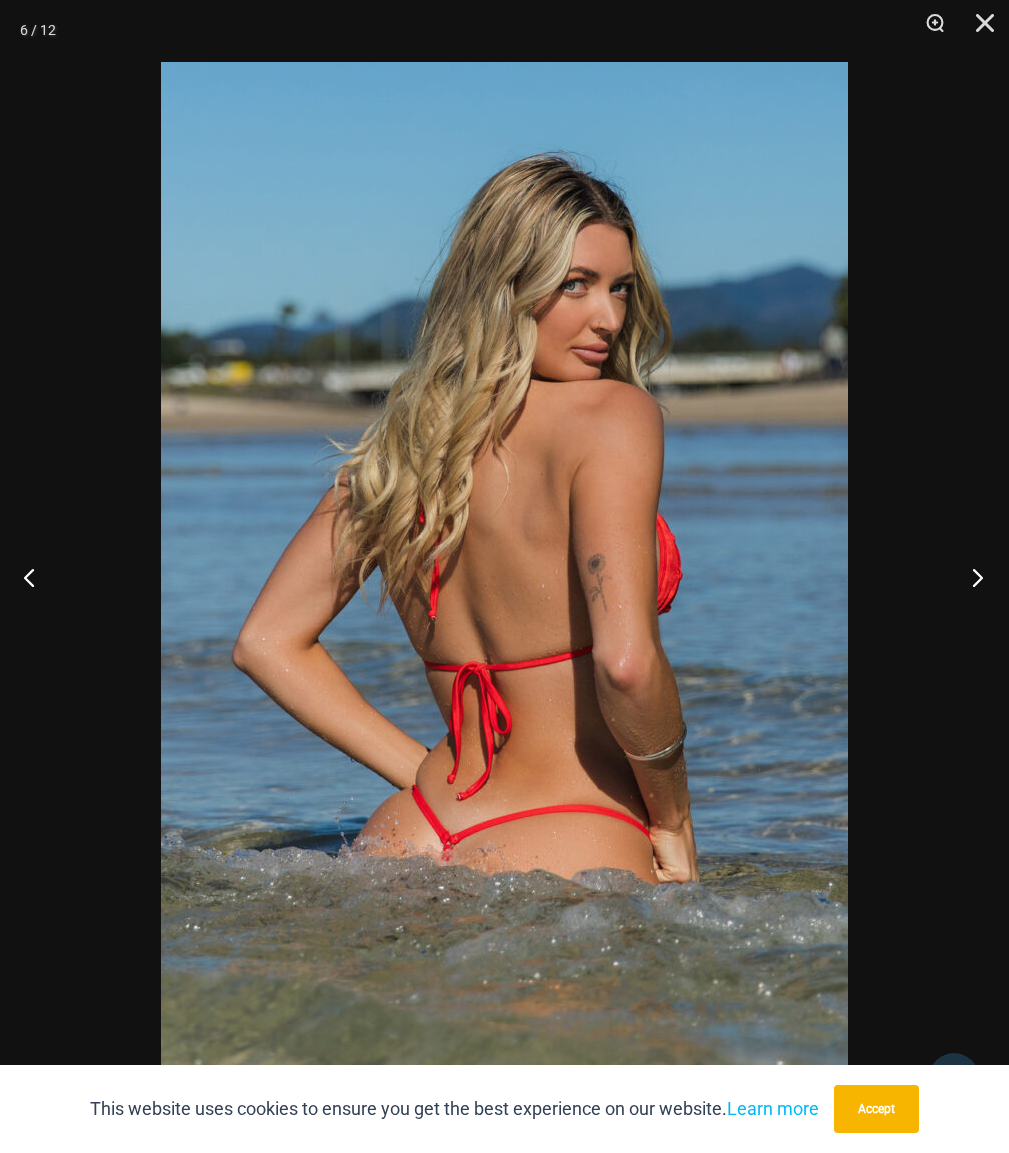 click at bounding box center (971, 577) 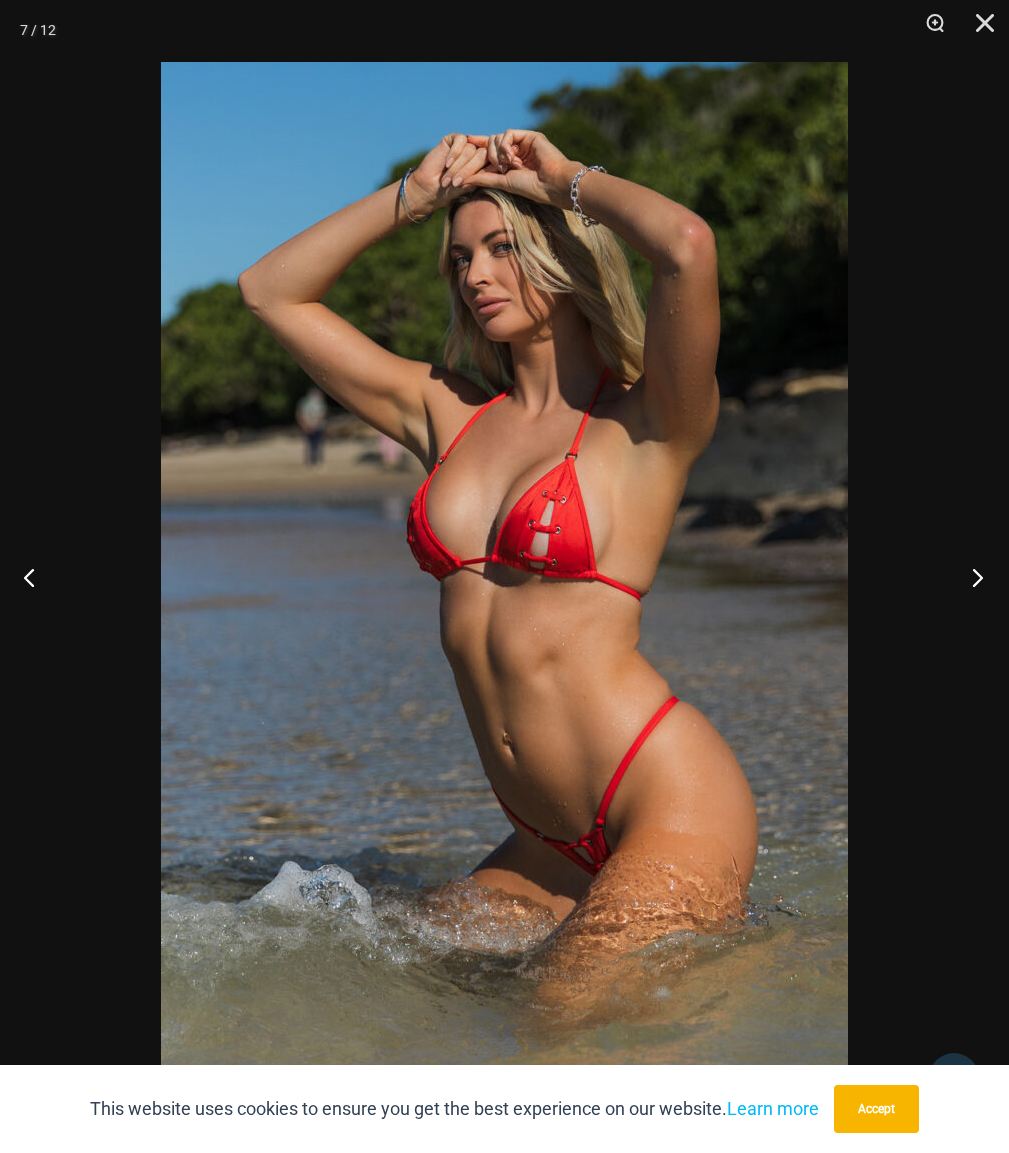 click at bounding box center [971, 577] 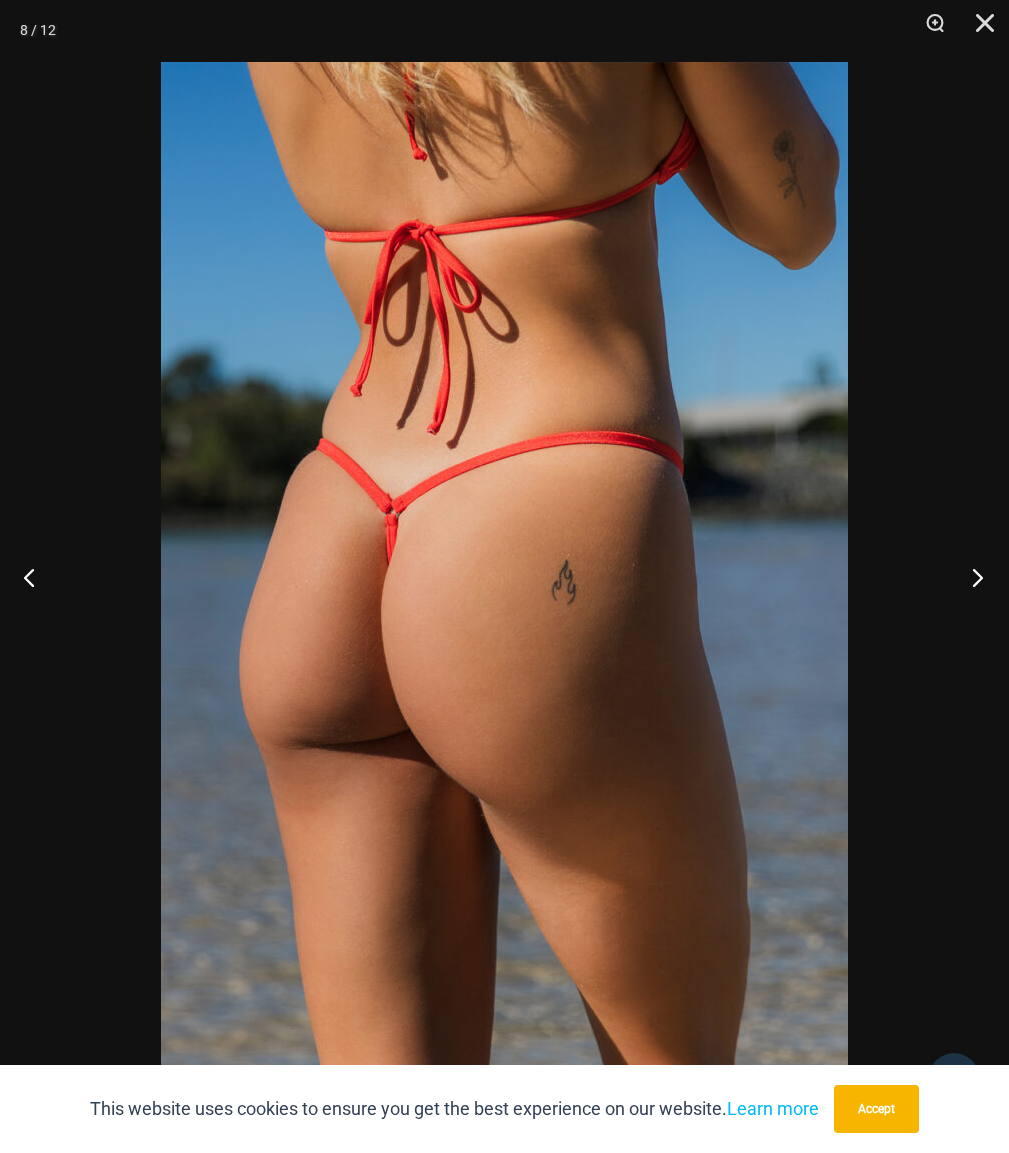 click at bounding box center [971, 577] 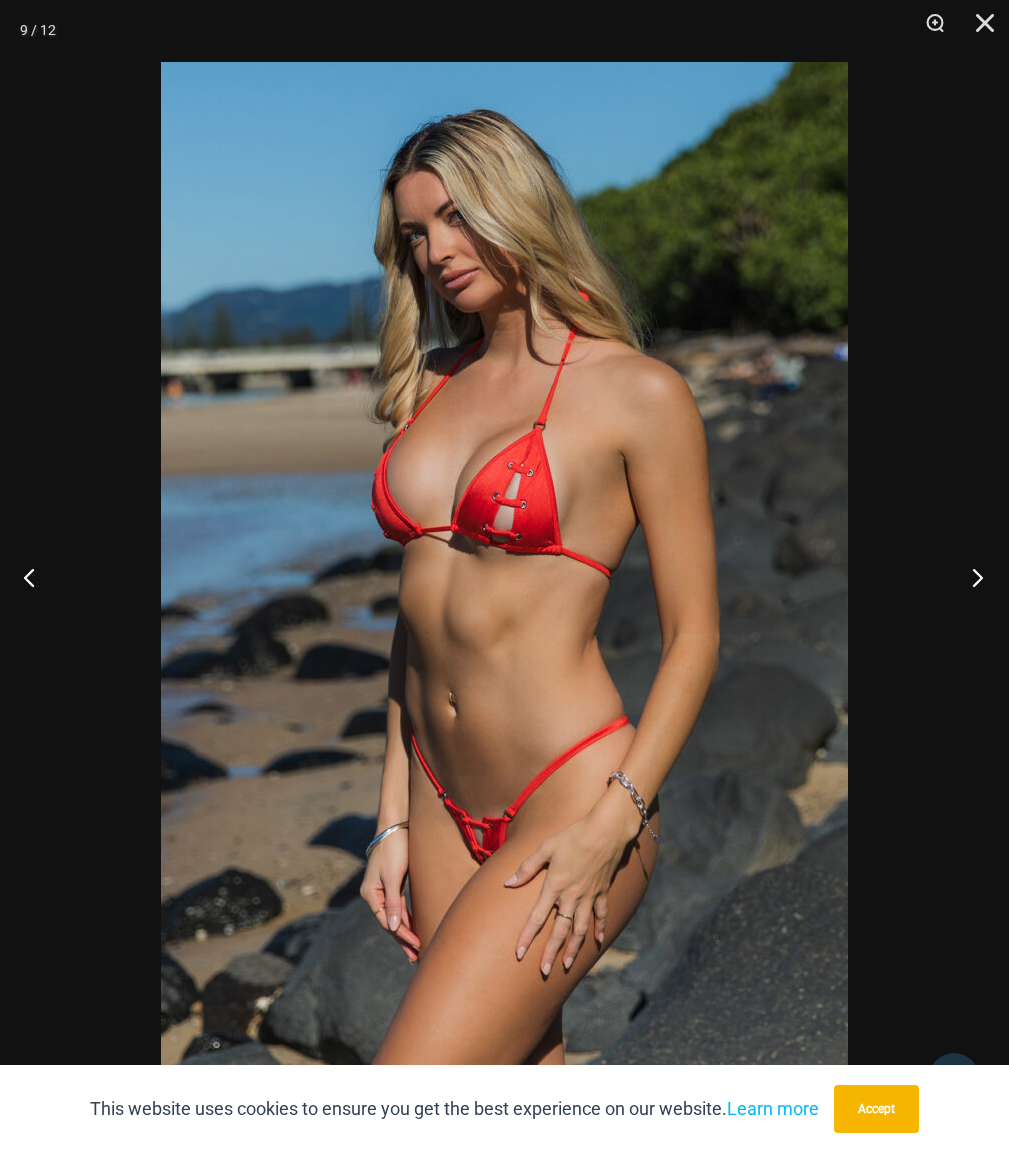 click at bounding box center [971, 577] 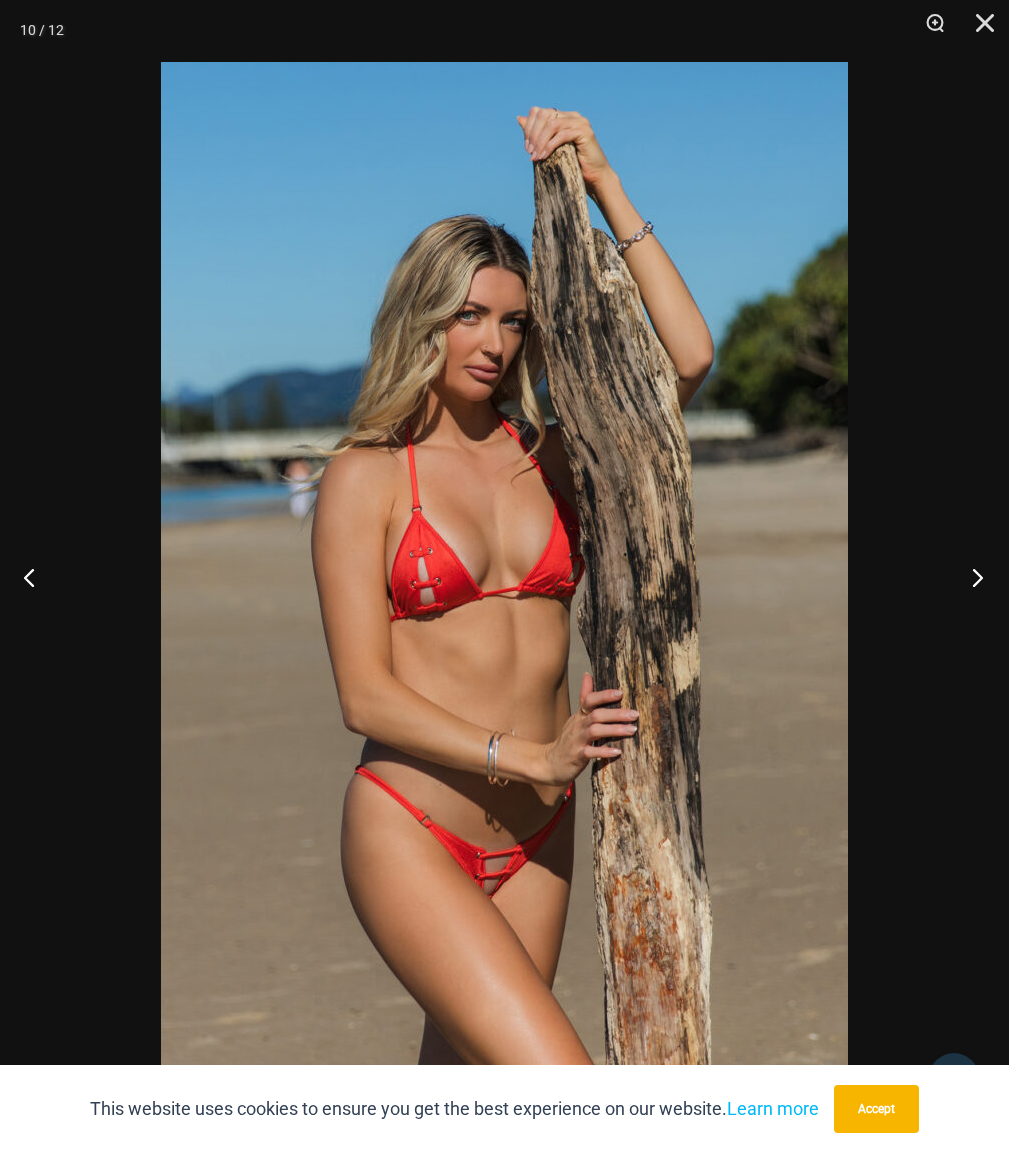 click at bounding box center [971, 577] 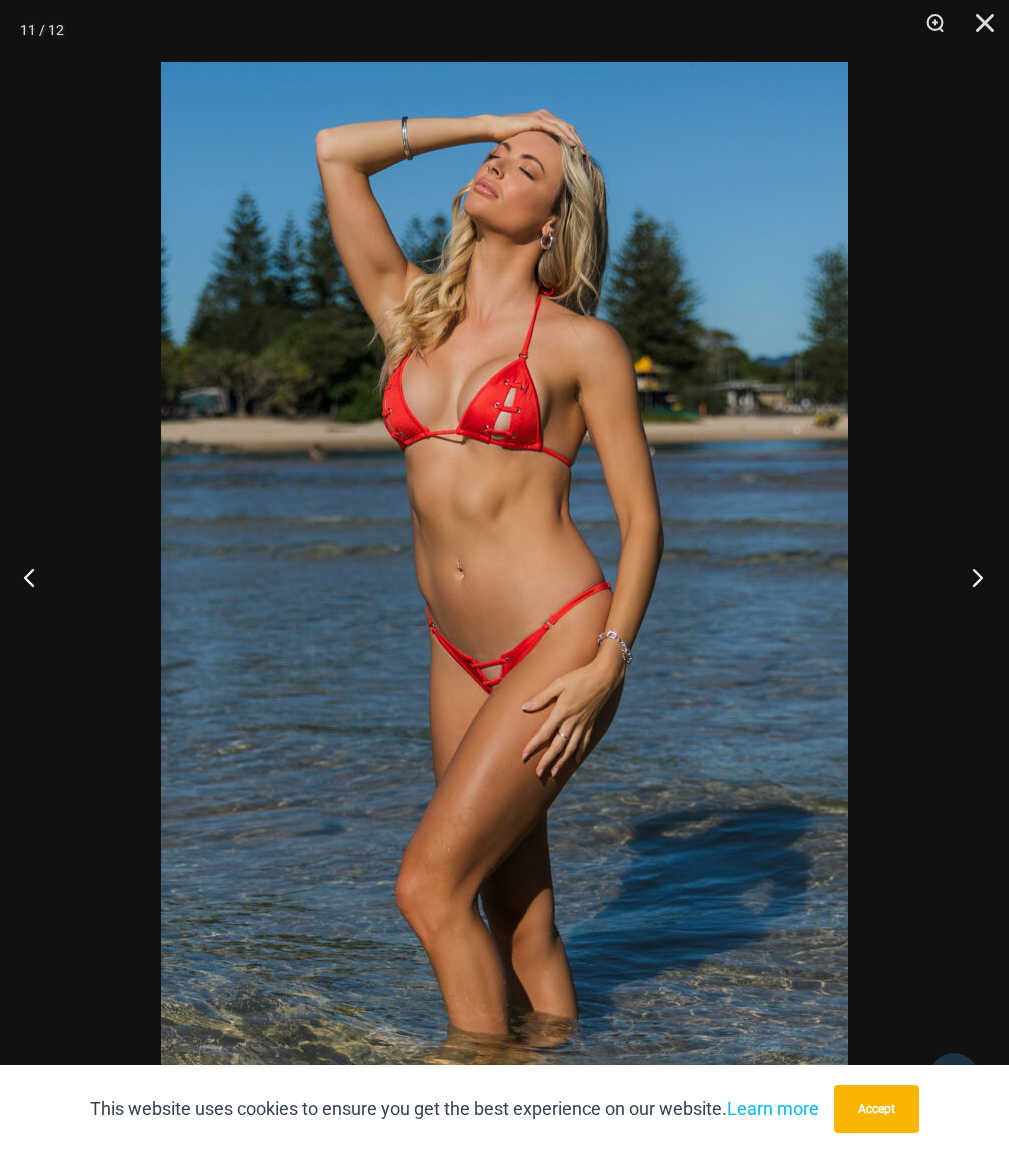 click at bounding box center (971, 577) 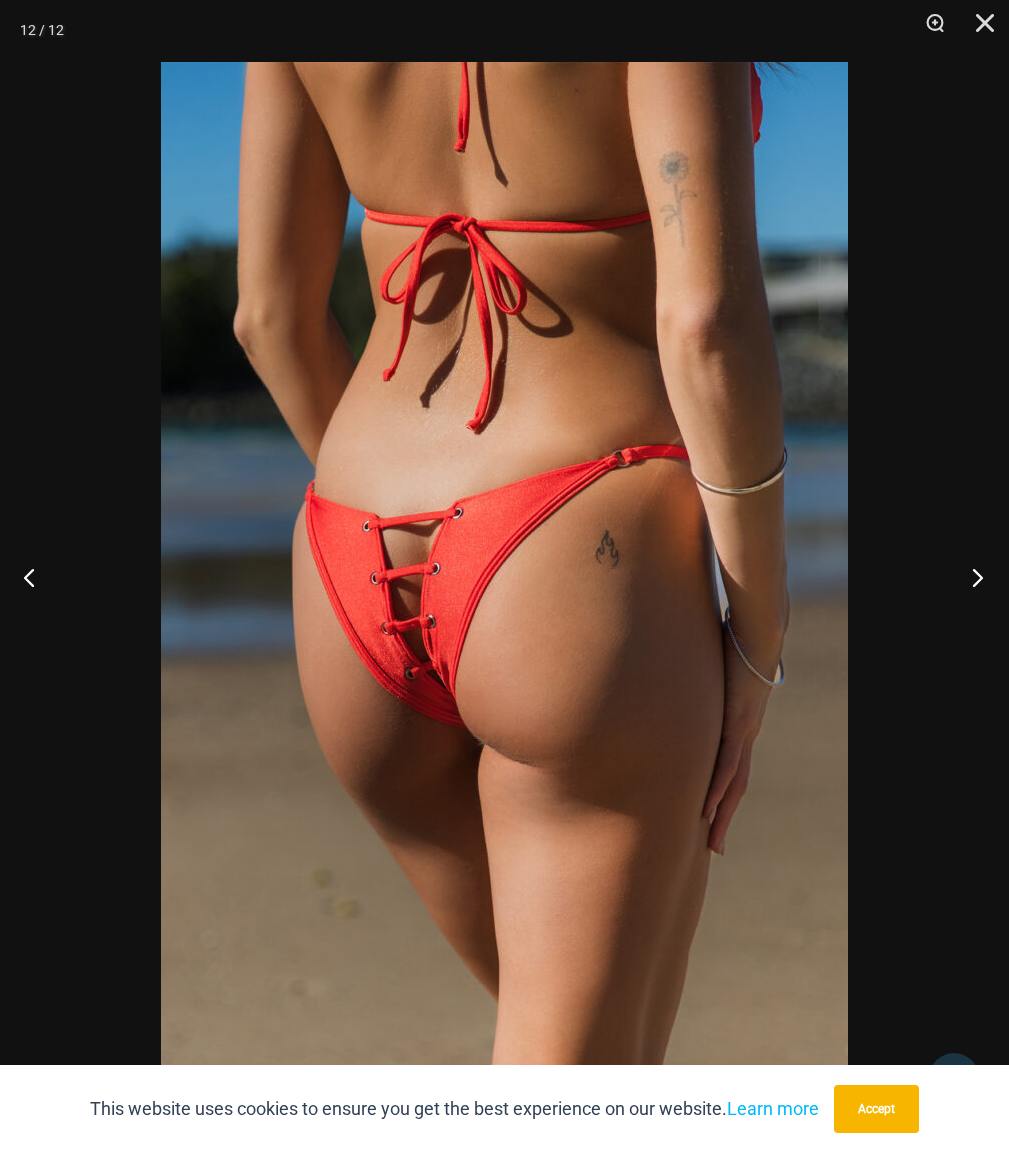 click at bounding box center (971, 577) 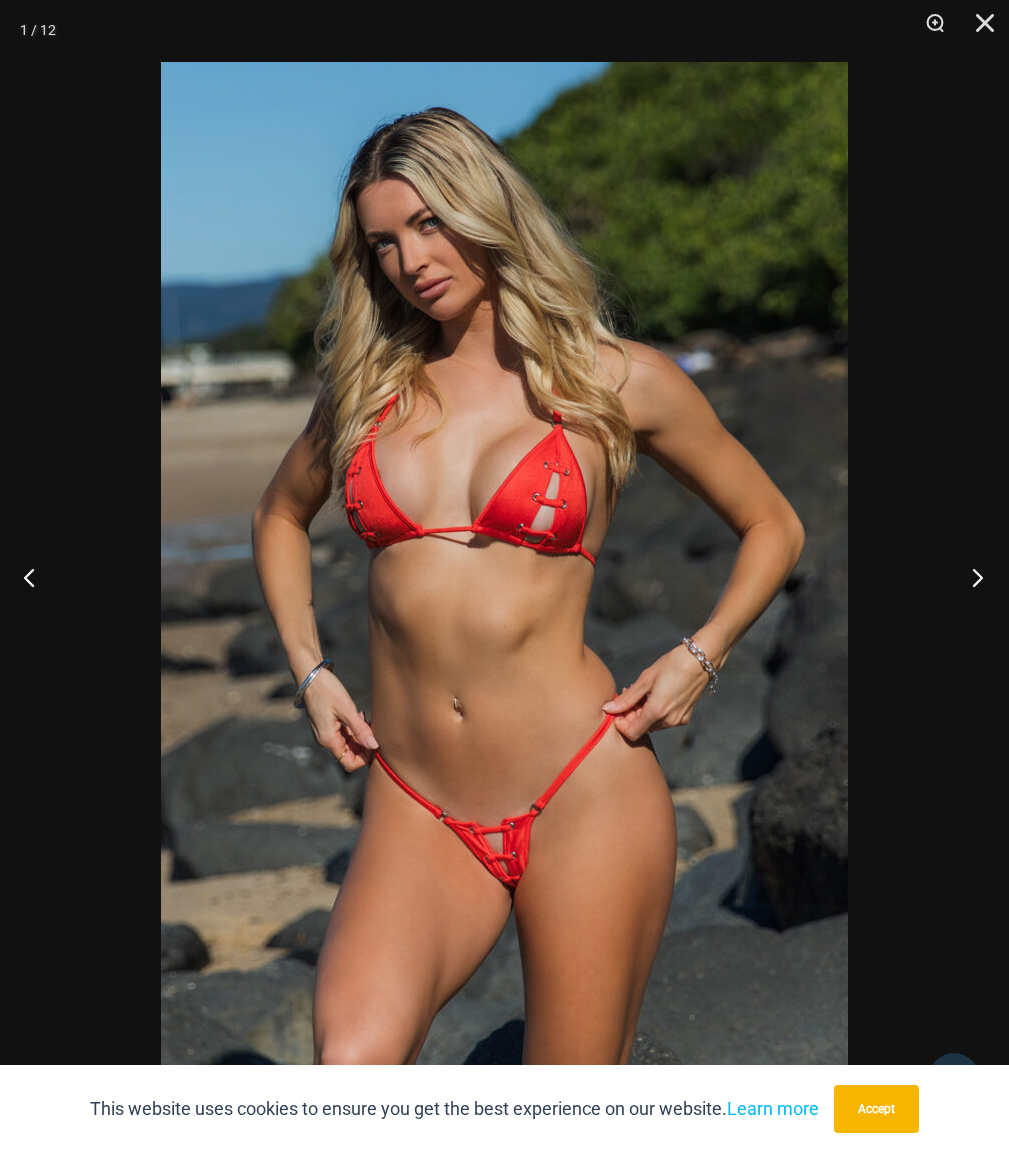 click at bounding box center [971, 577] 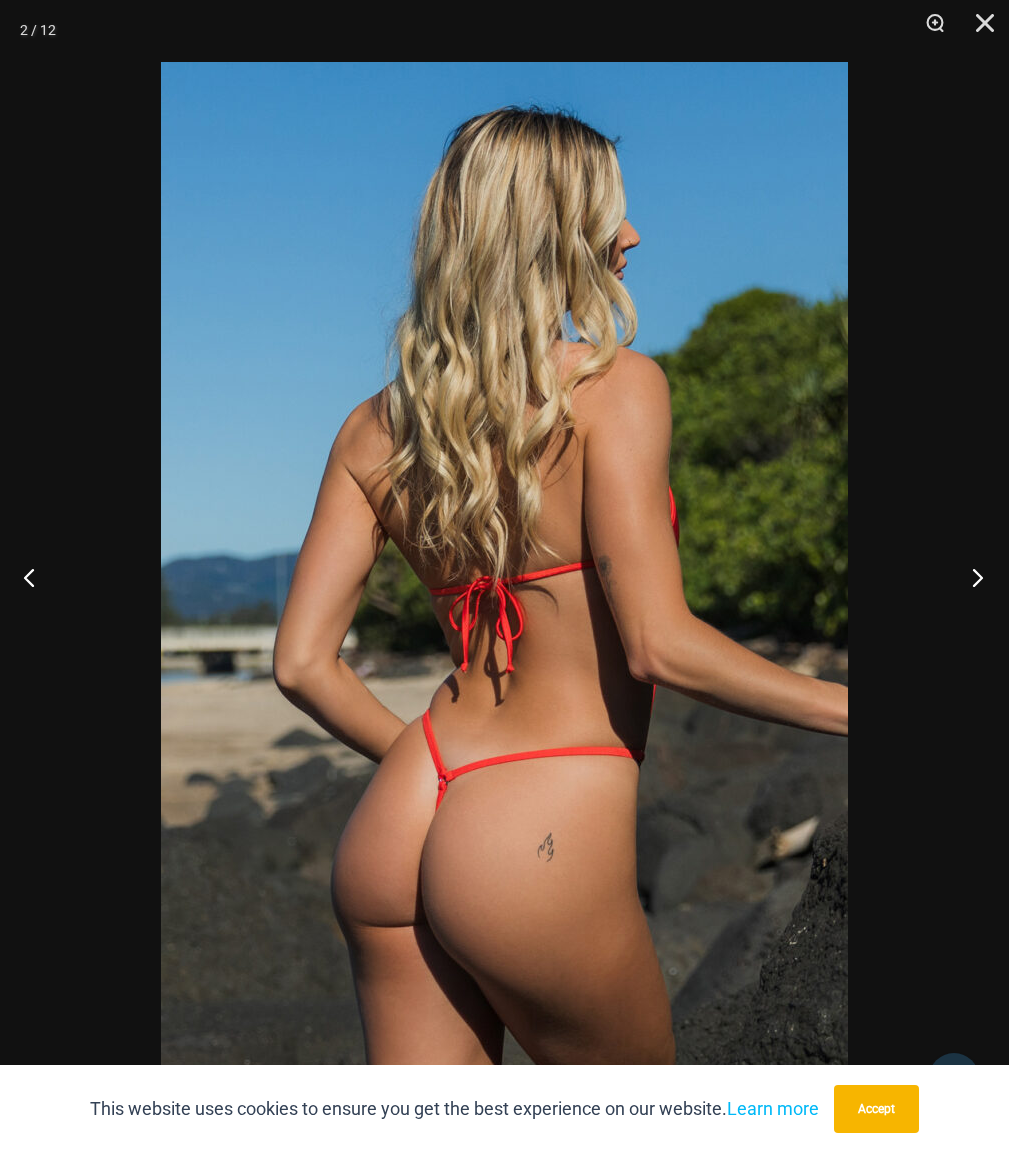 click at bounding box center (971, 577) 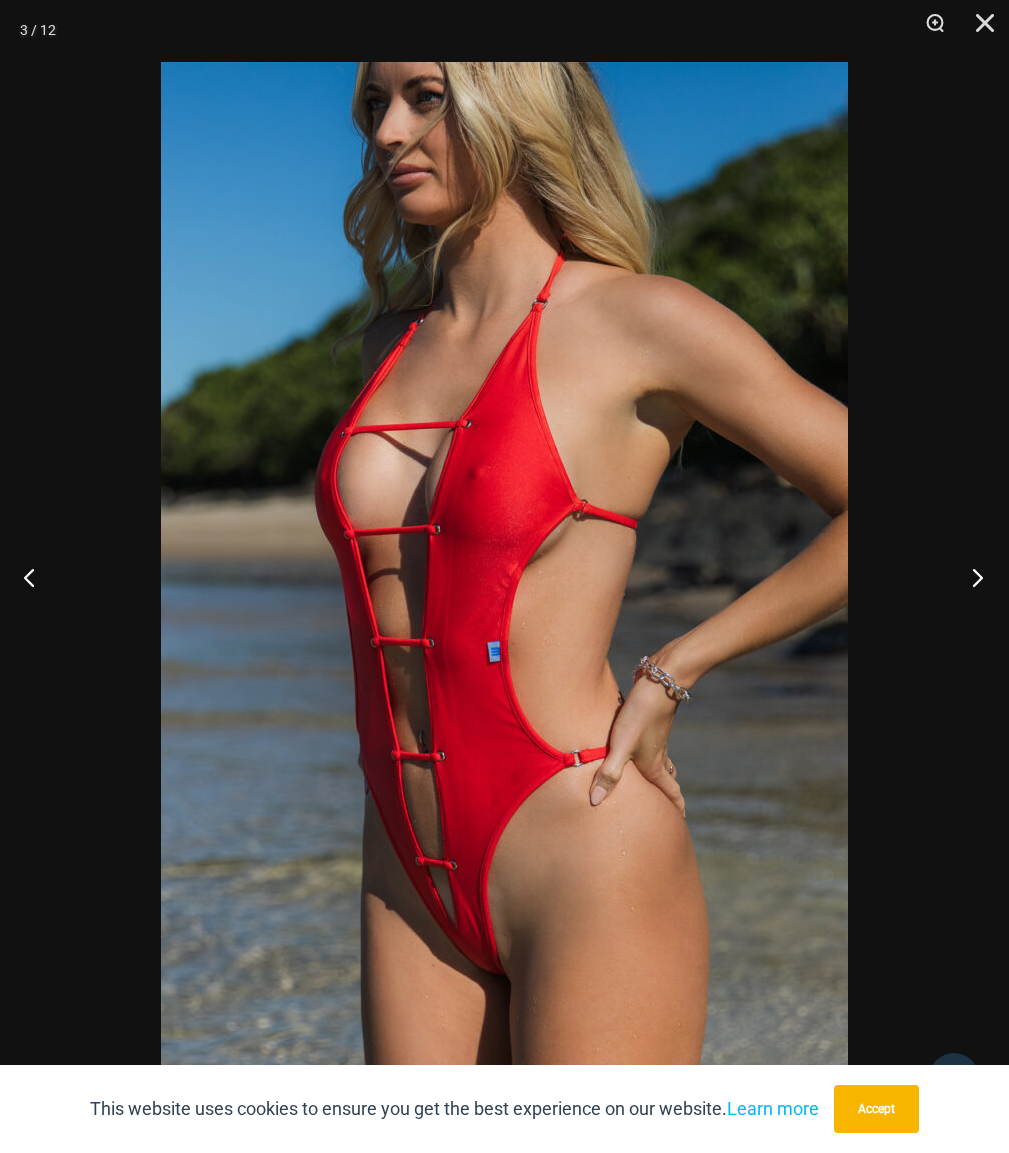 click at bounding box center (971, 577) 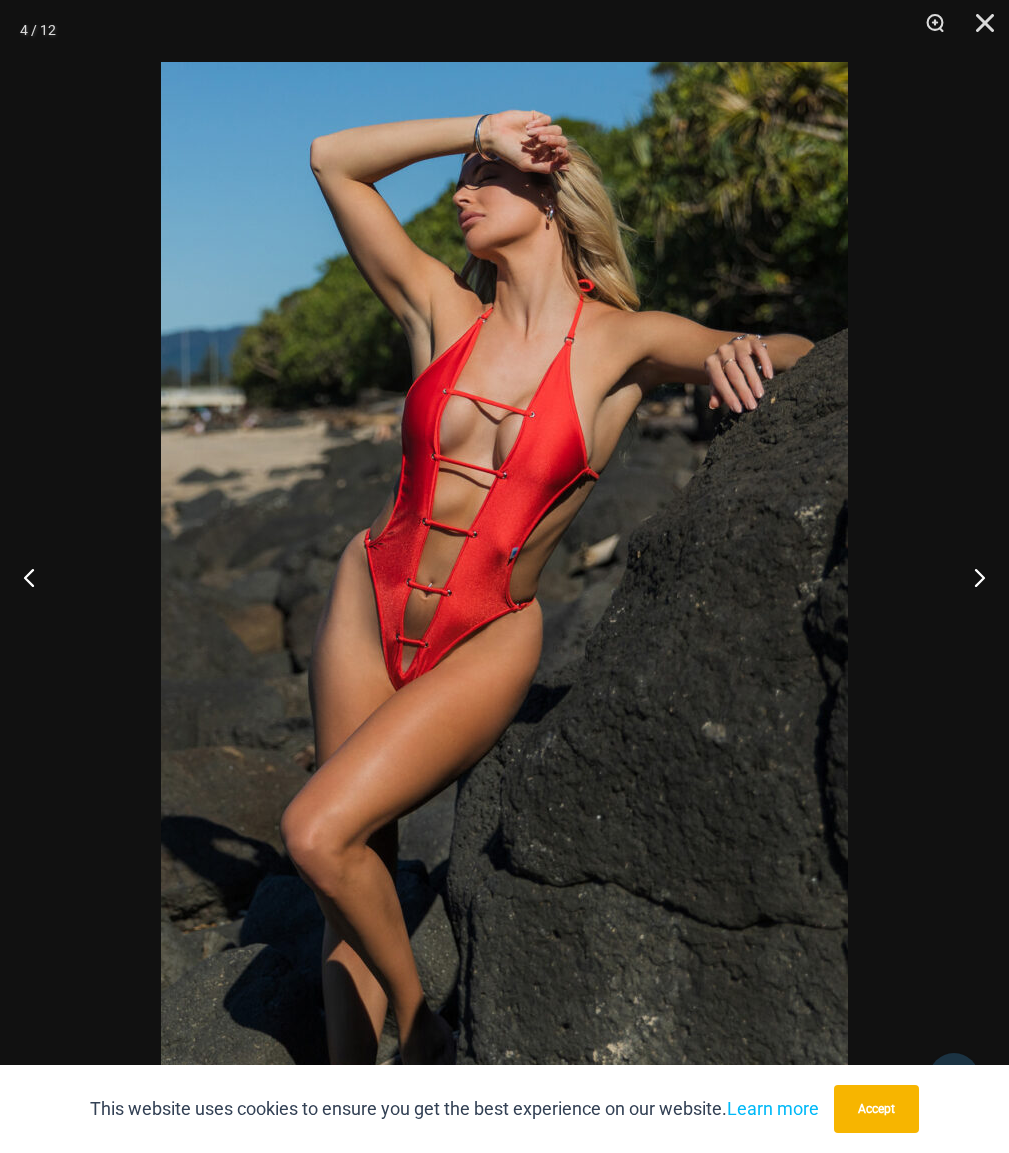 click at bounding box center [504, 576] 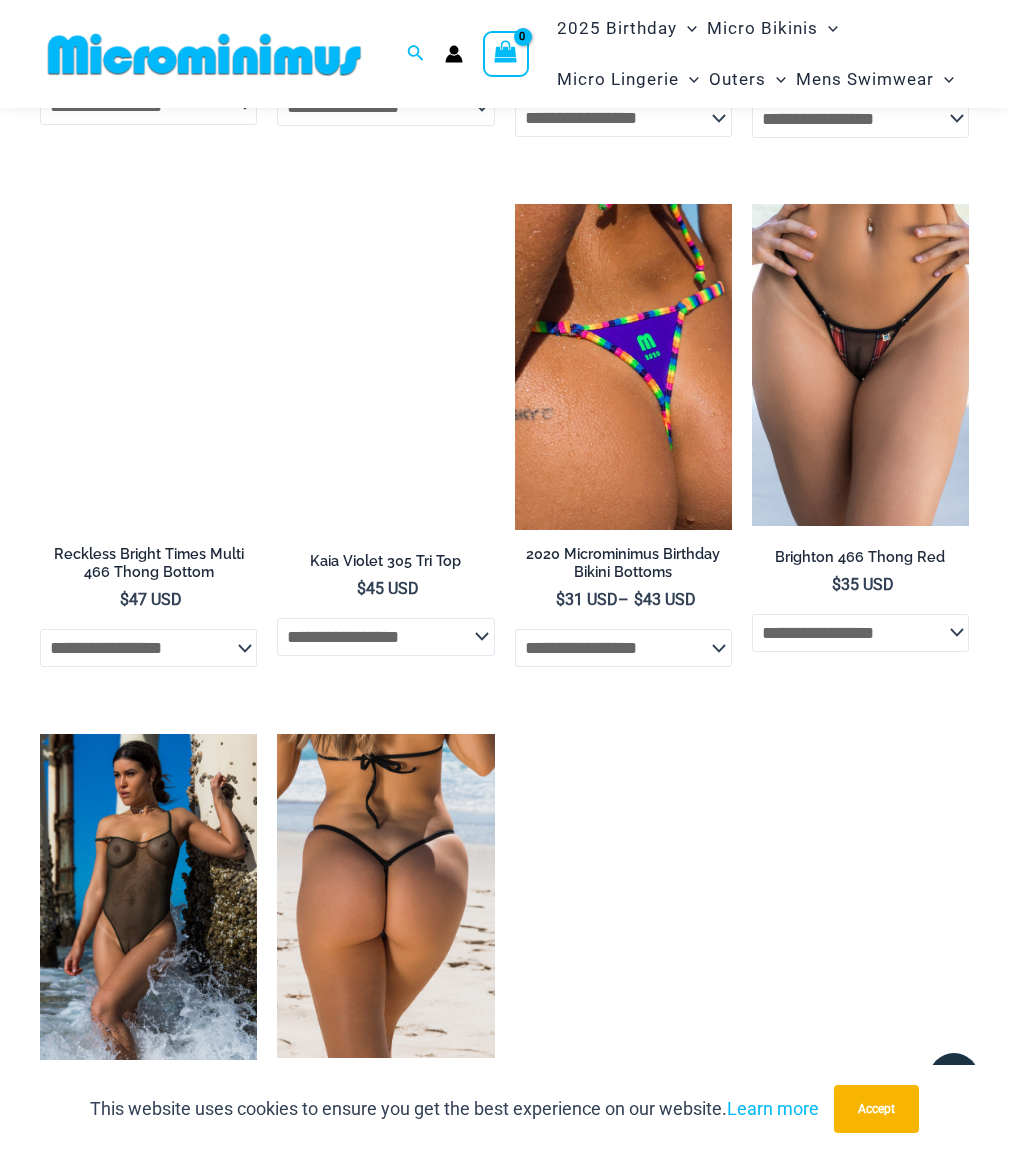 scroll, scrollTop: 4989, scrollLeft: 0, axis: vertical 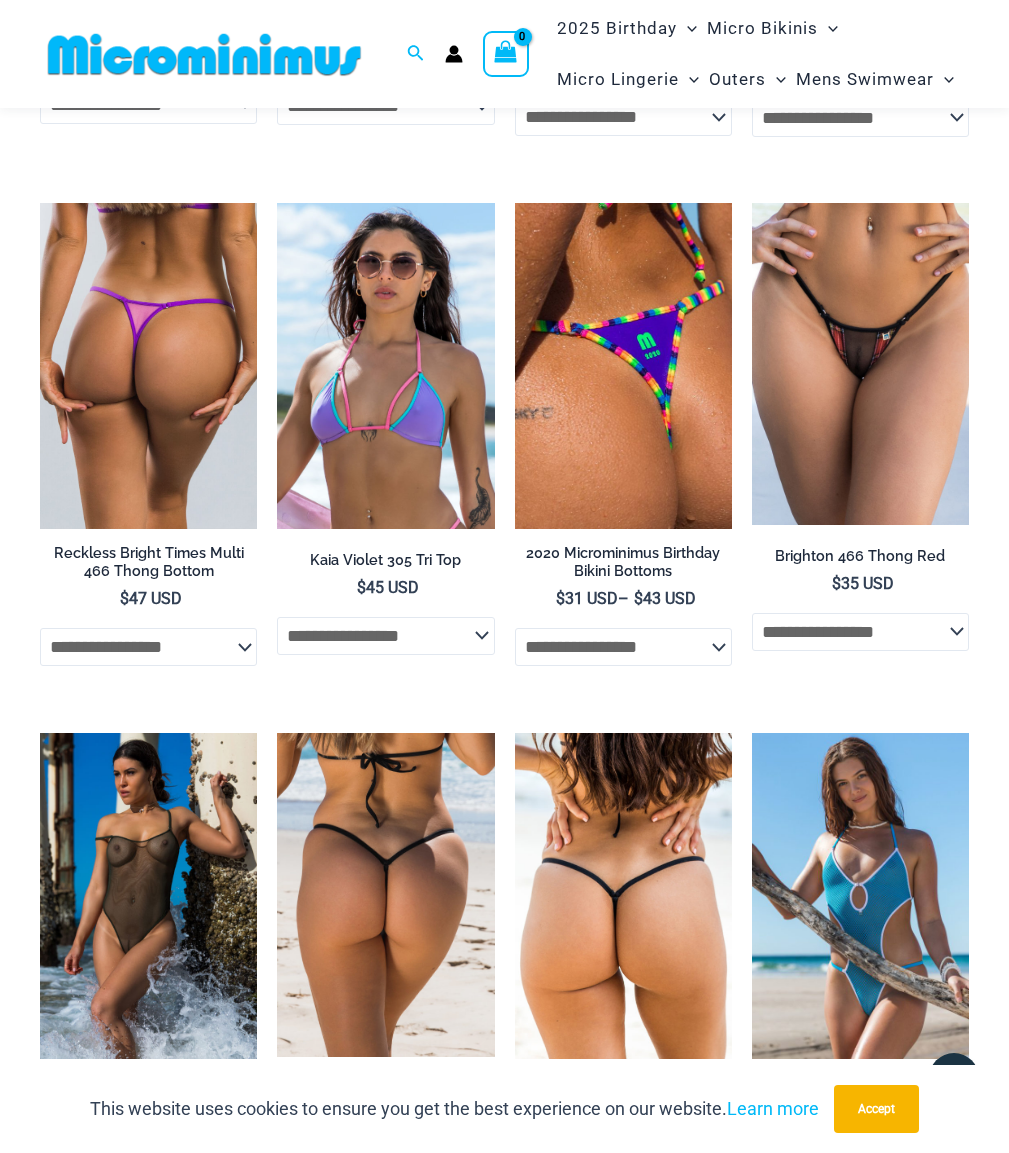 click at bounding box center [148, 366] 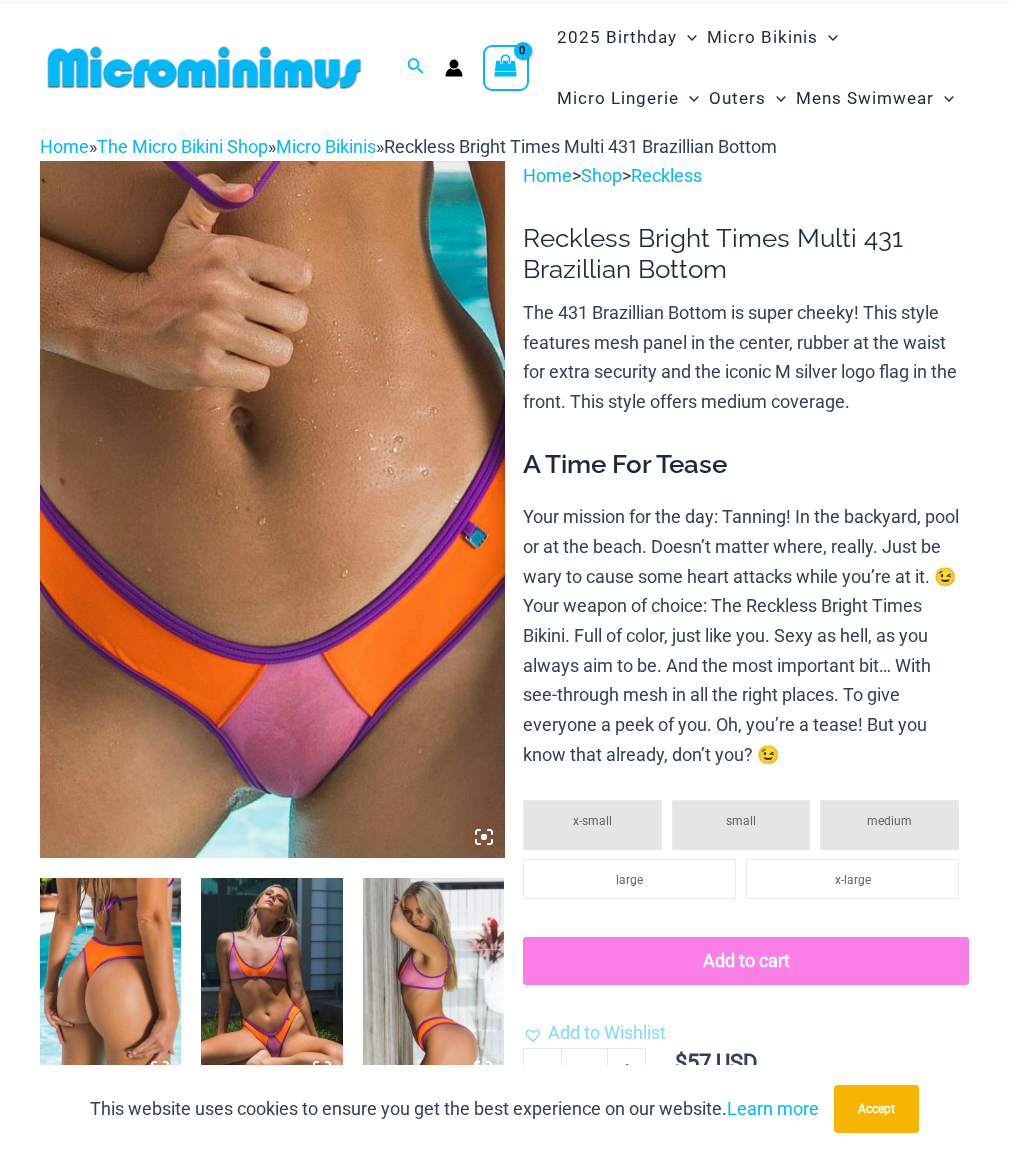 scroll, scrollTop: 0, scrollLeft: 0, axis: both 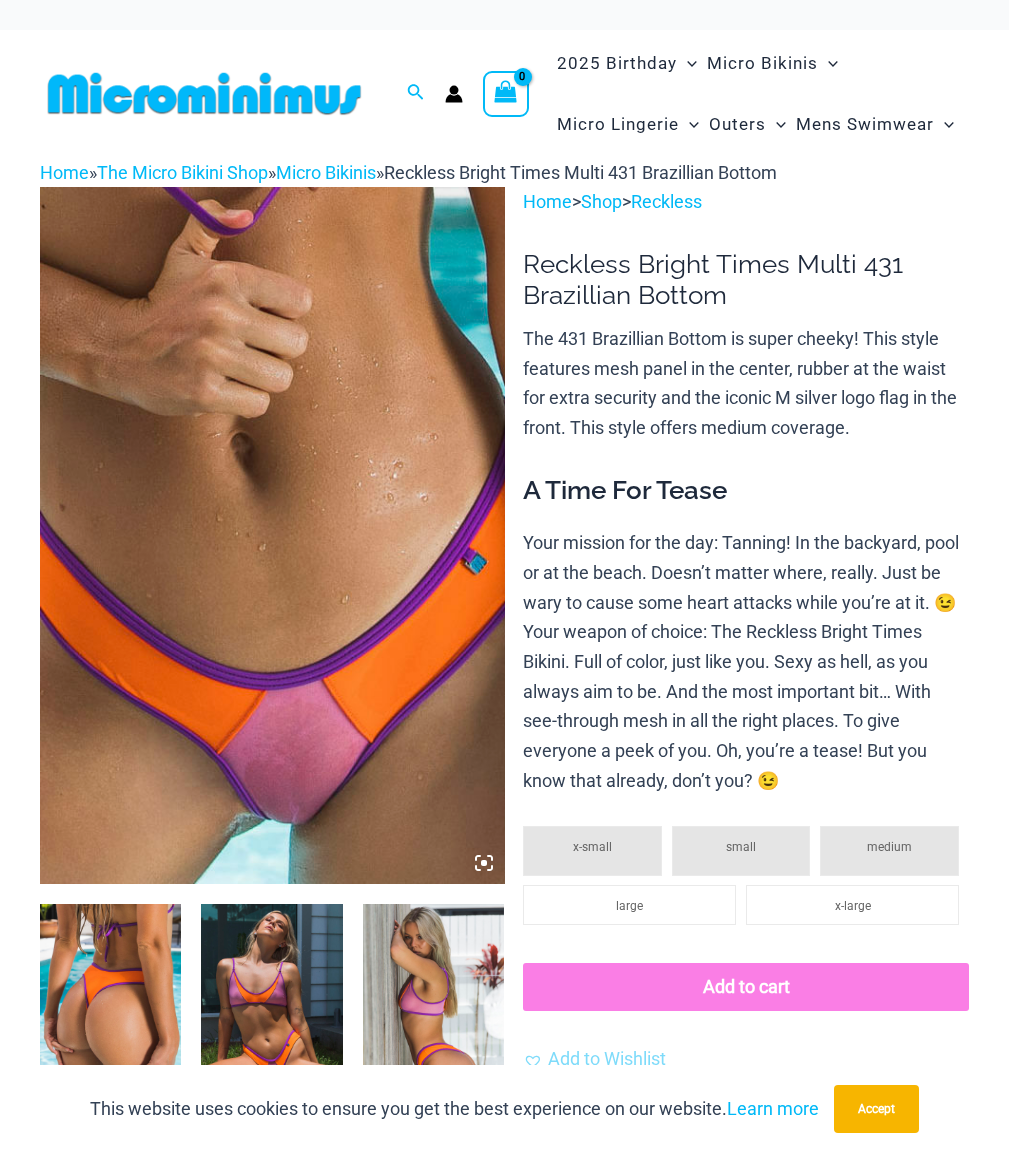 click 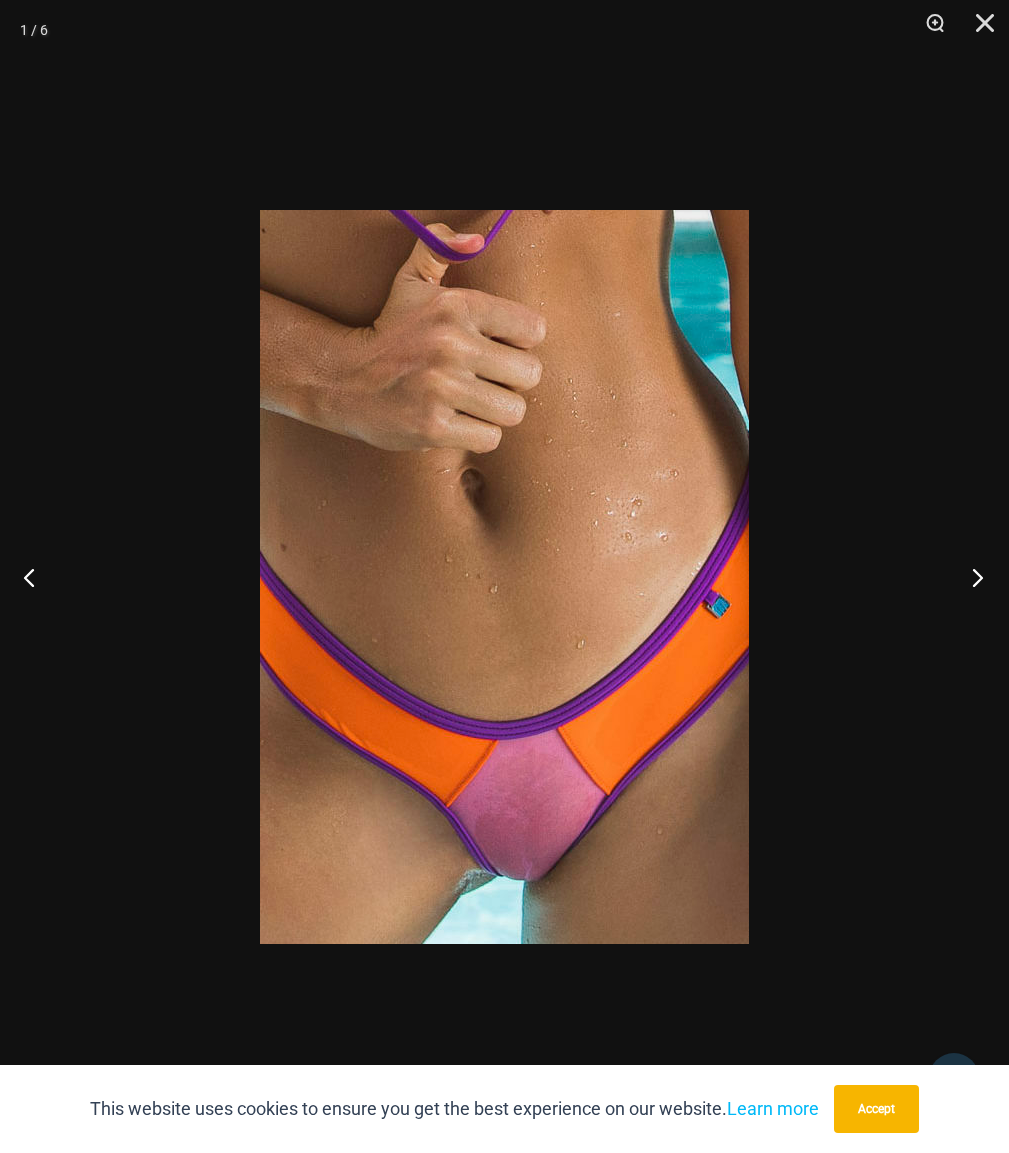 click at bounding box center (971, 577) 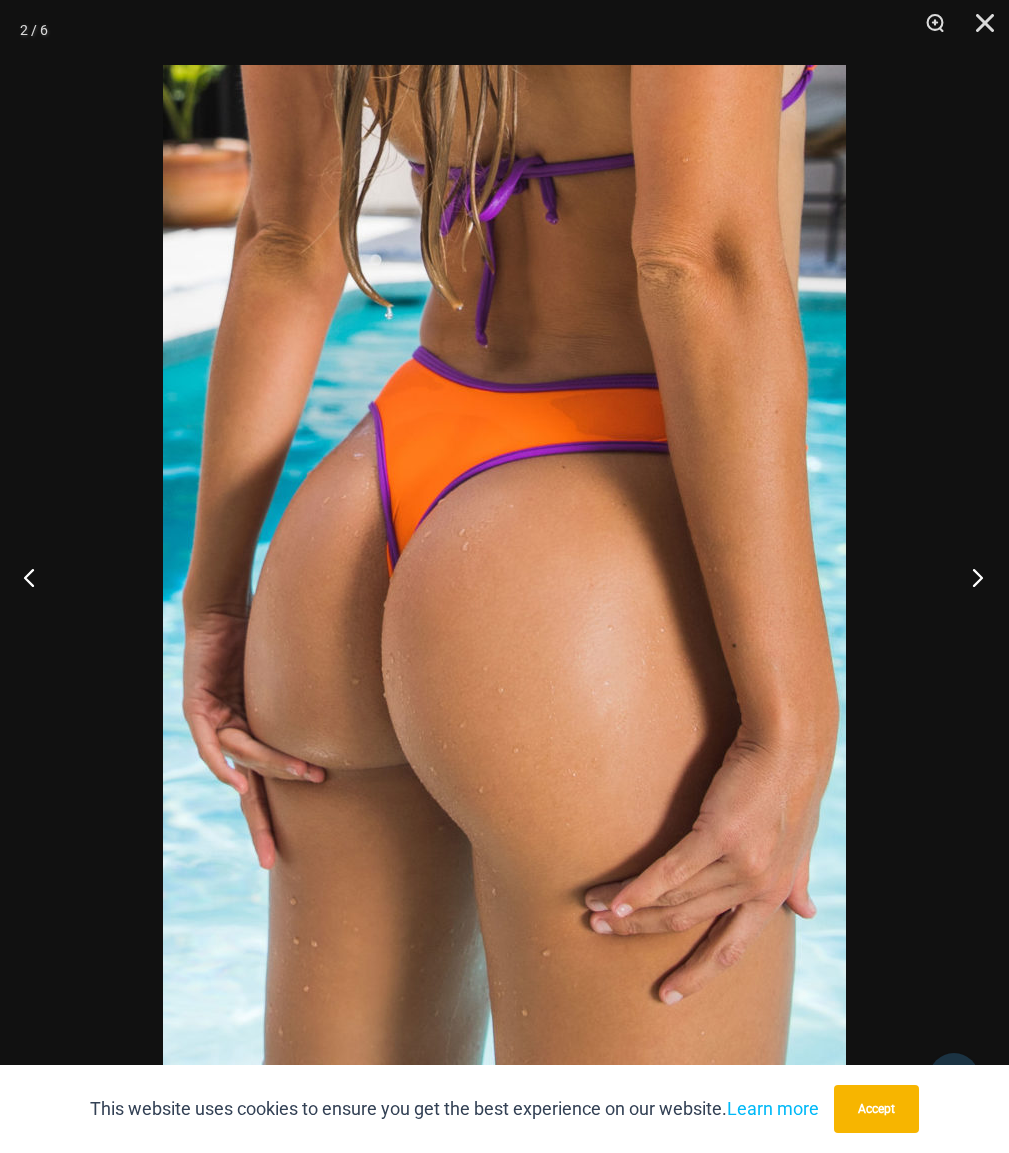 click at bounding box center (971, 577) 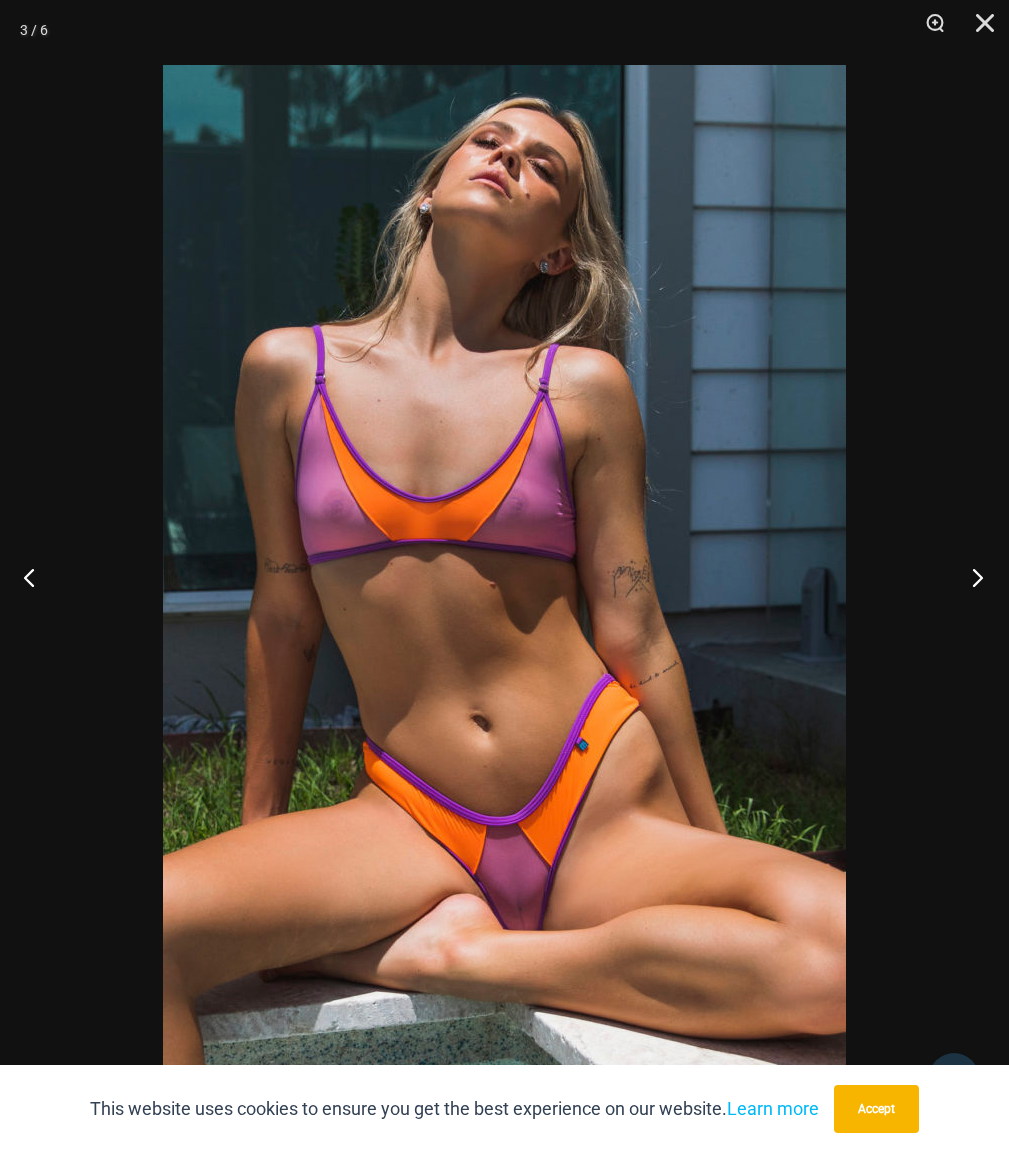 click at bounding box center (971, 577) 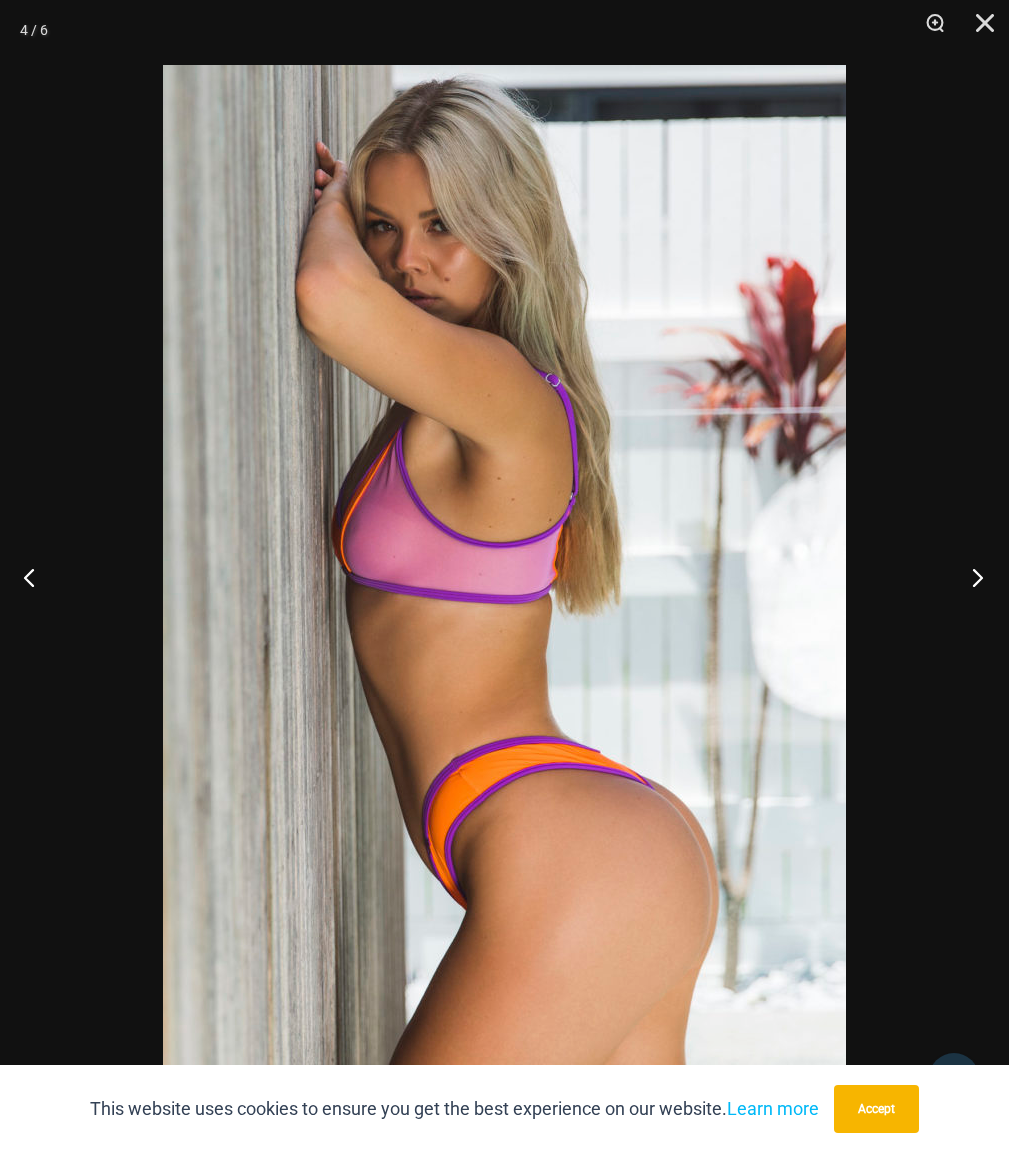 click at bounding box center [971, 577] 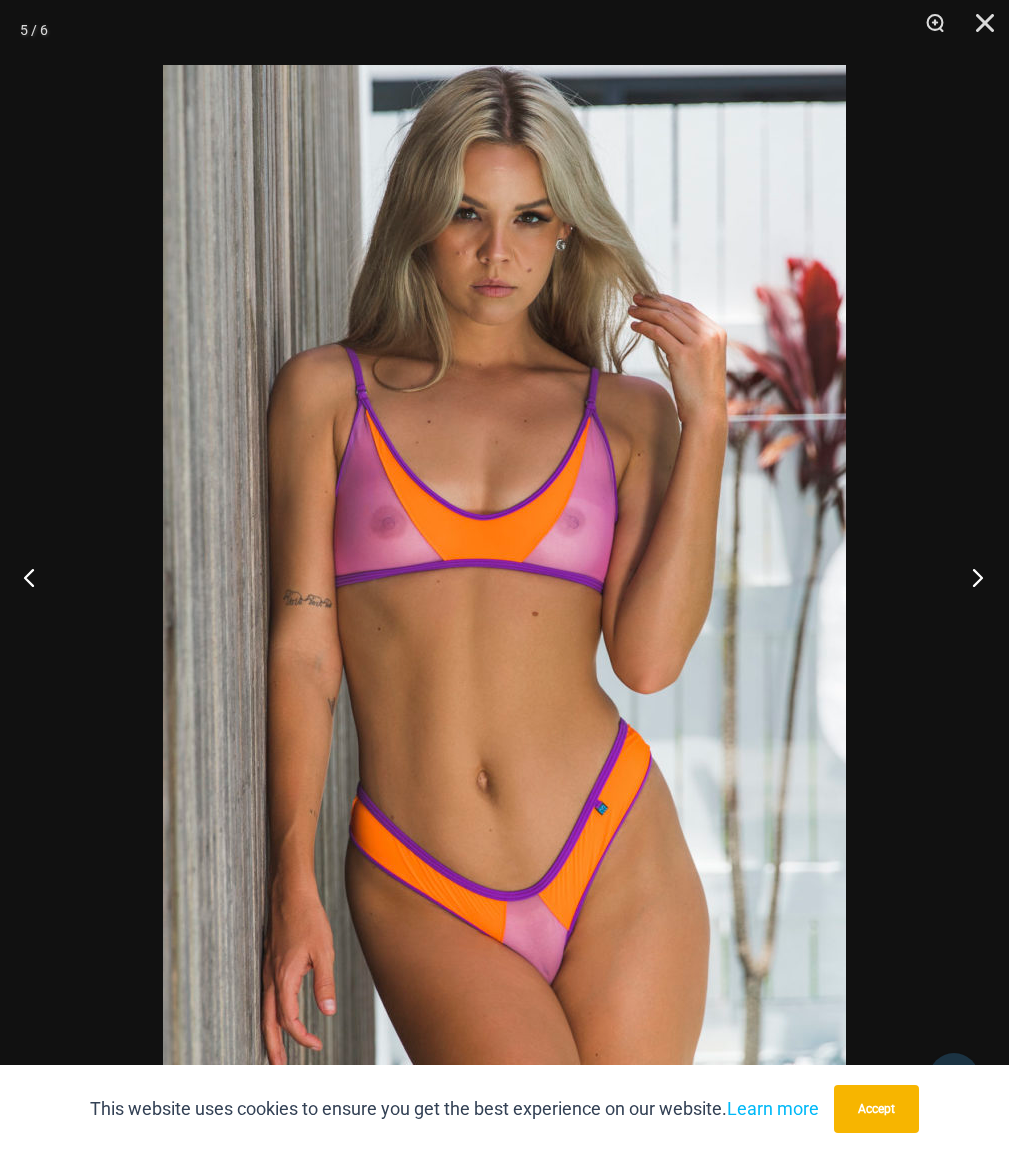 click at bounding box center [971, 577] 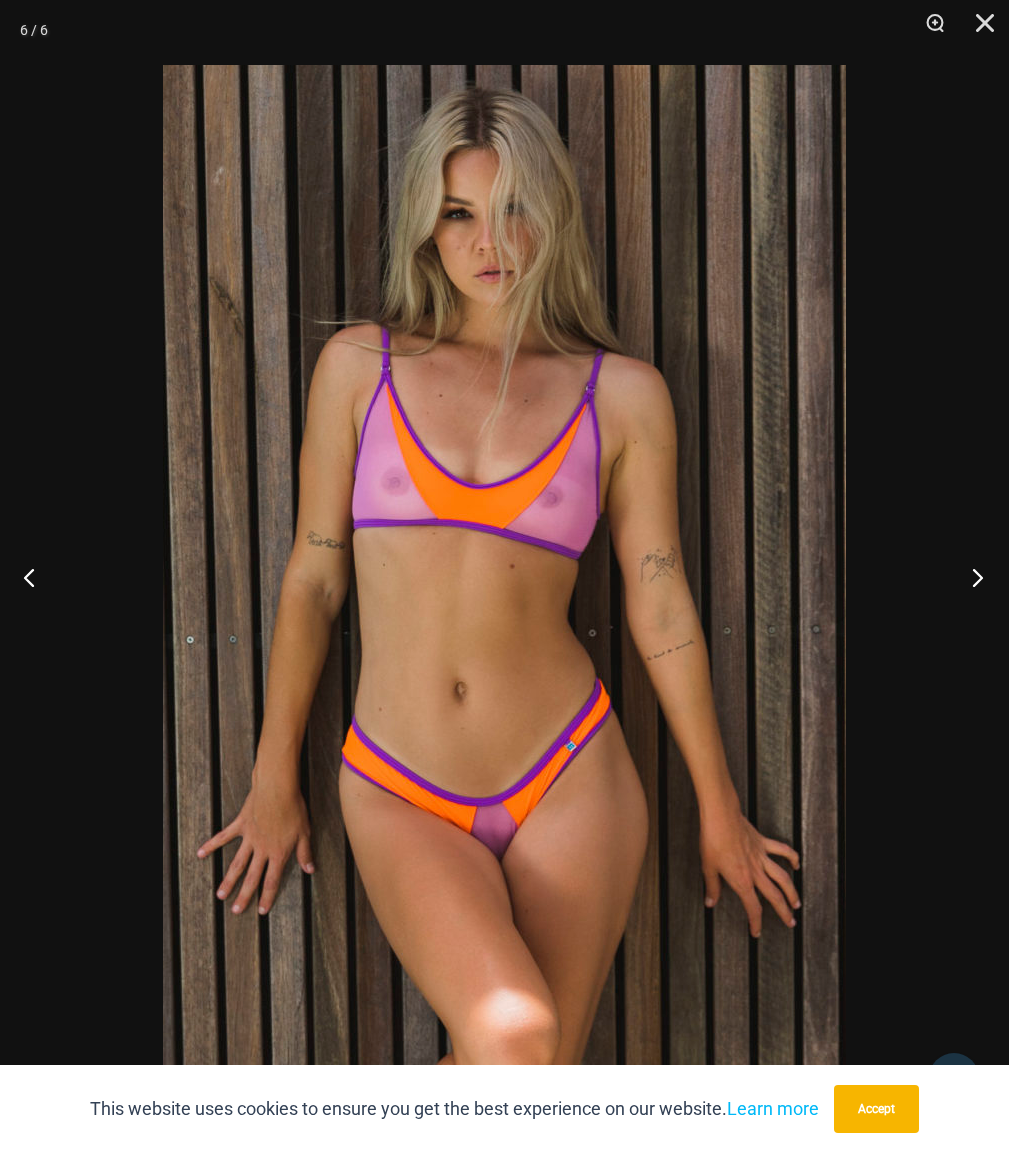 click at bounding box center (971, 577) 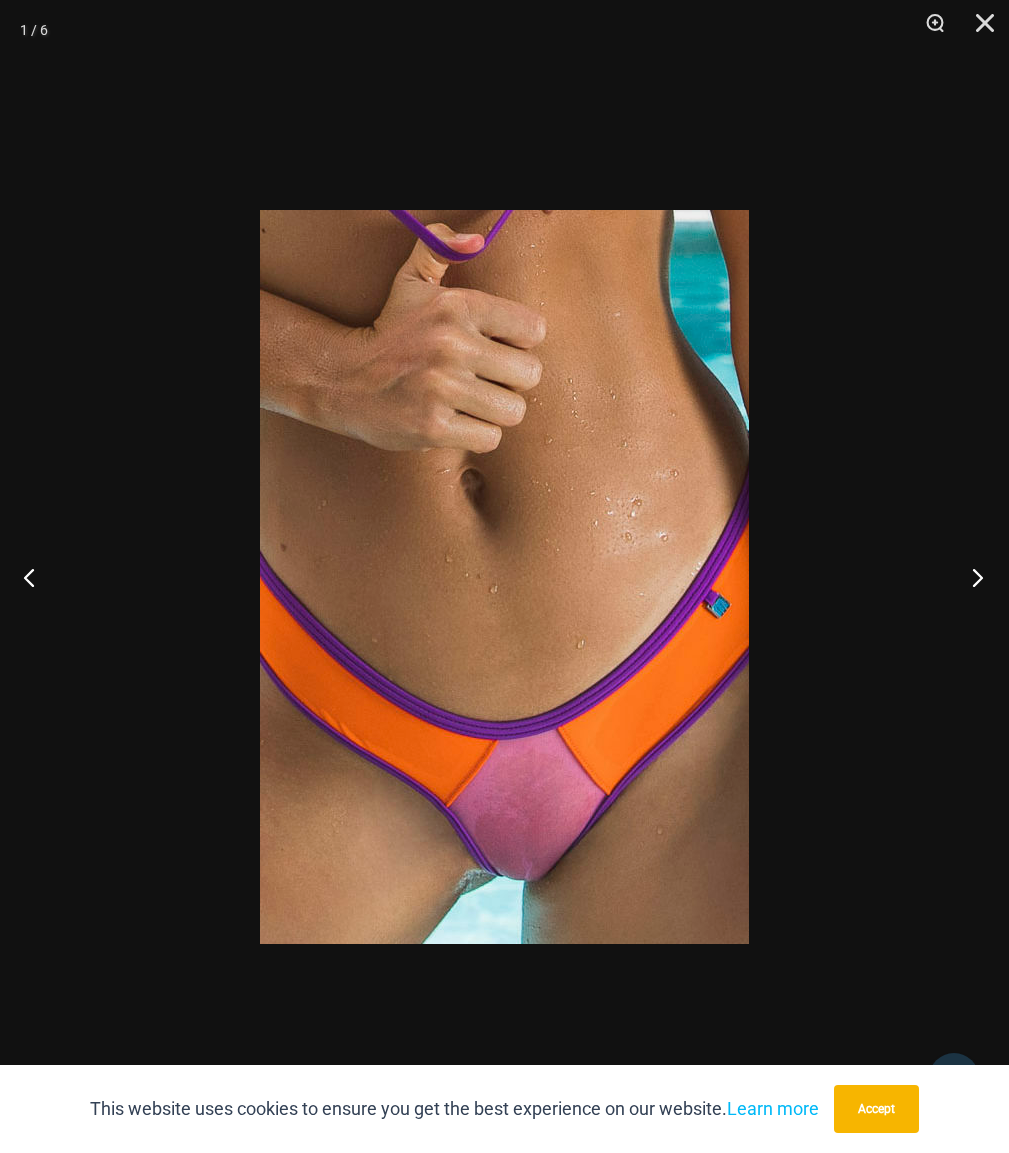 click at bounding box center (971, 577) 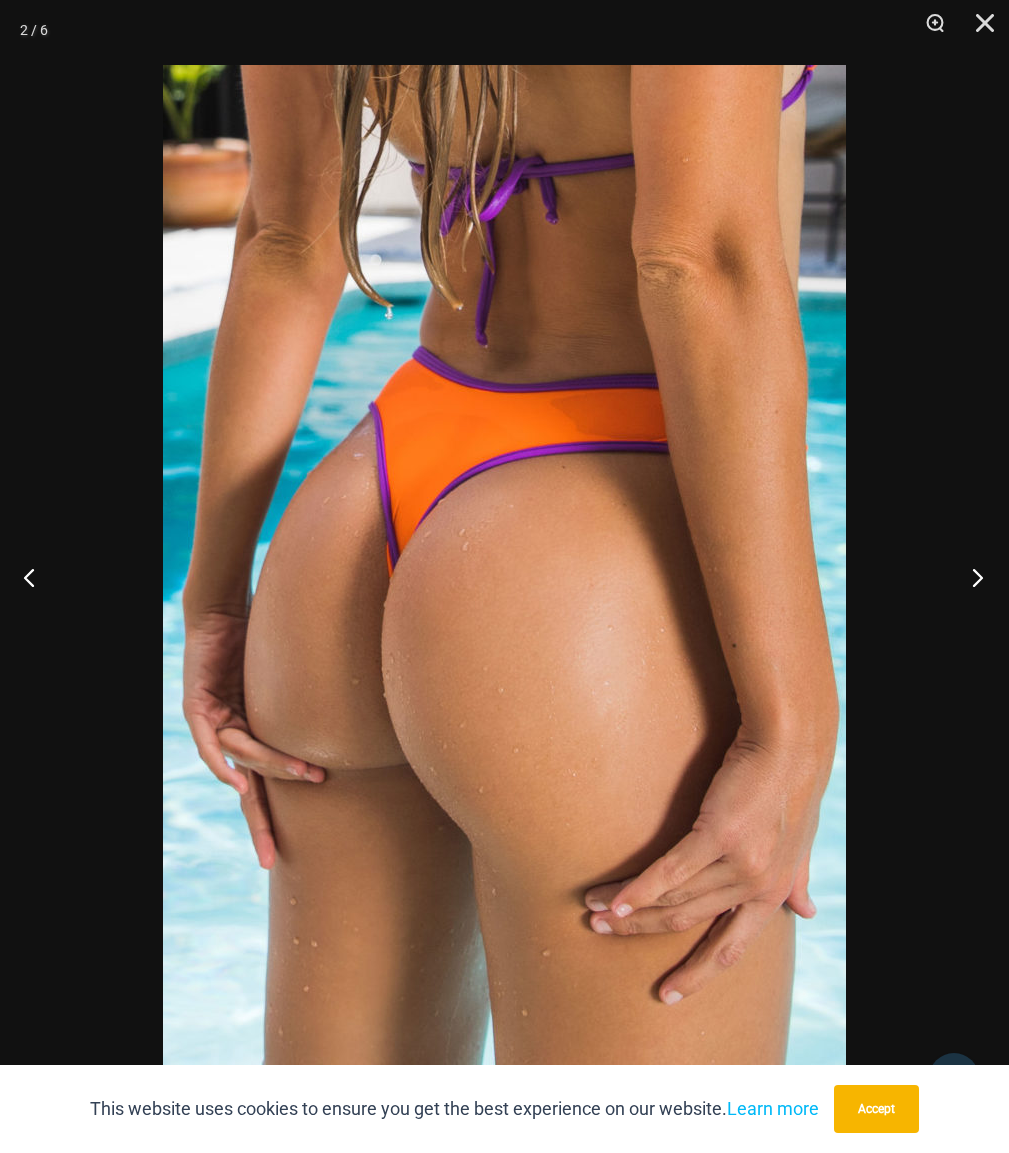 click at bounding box center (971, 577) 